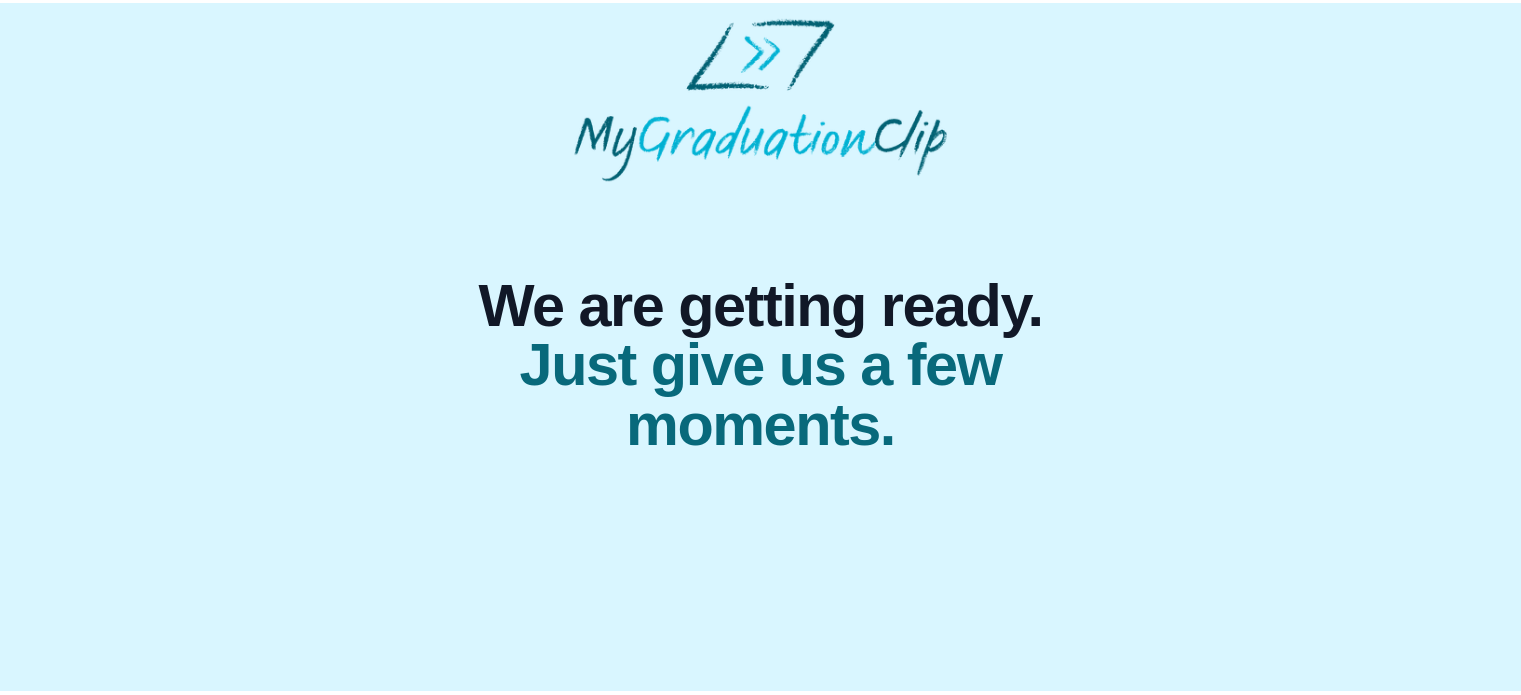 scroll, scrollTop: 0, scrollLeft: 0, axis: both 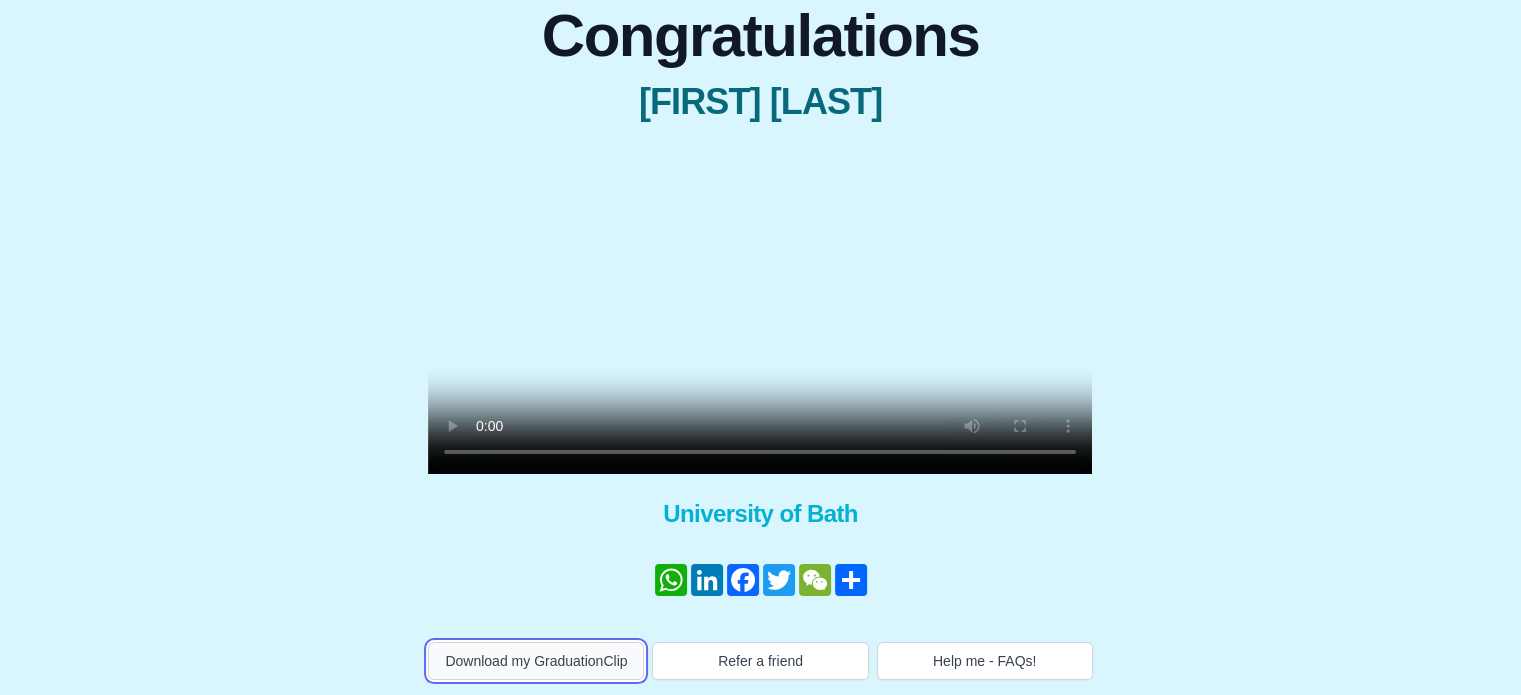 click on "Download my GraduationClip" at bounding box center (536, 661) 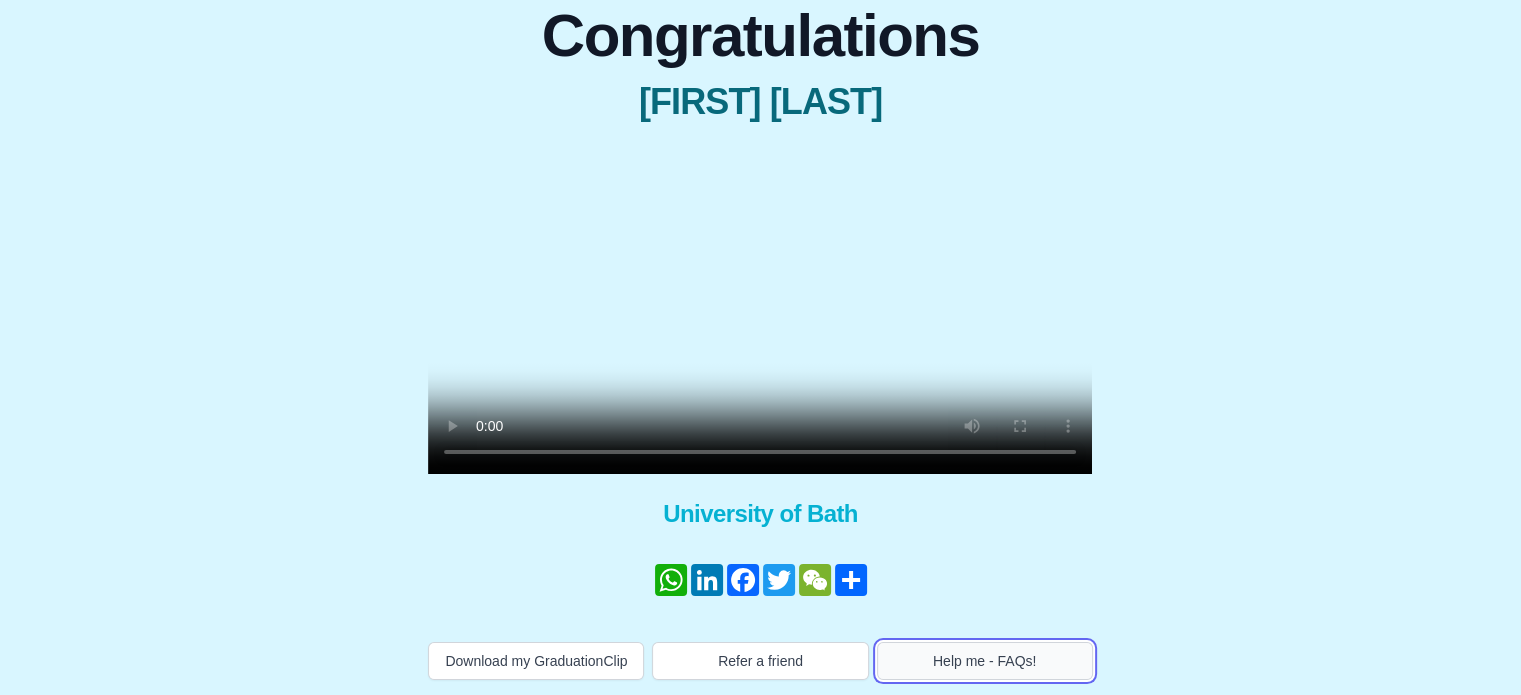 click on "Help me - FAQs!" at bounding box center [985, 661] 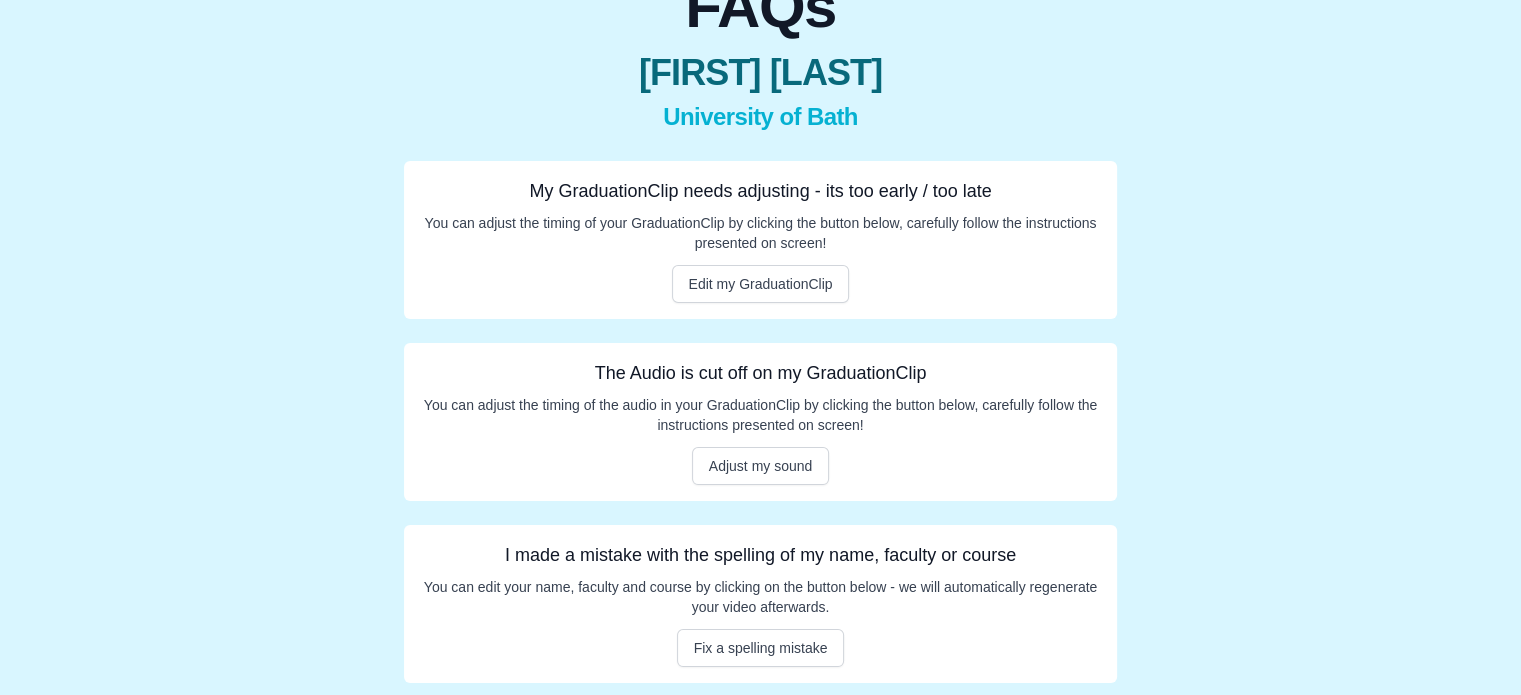 scroll, scrollTop: 219, scrollLeft: 0, axis: vertical 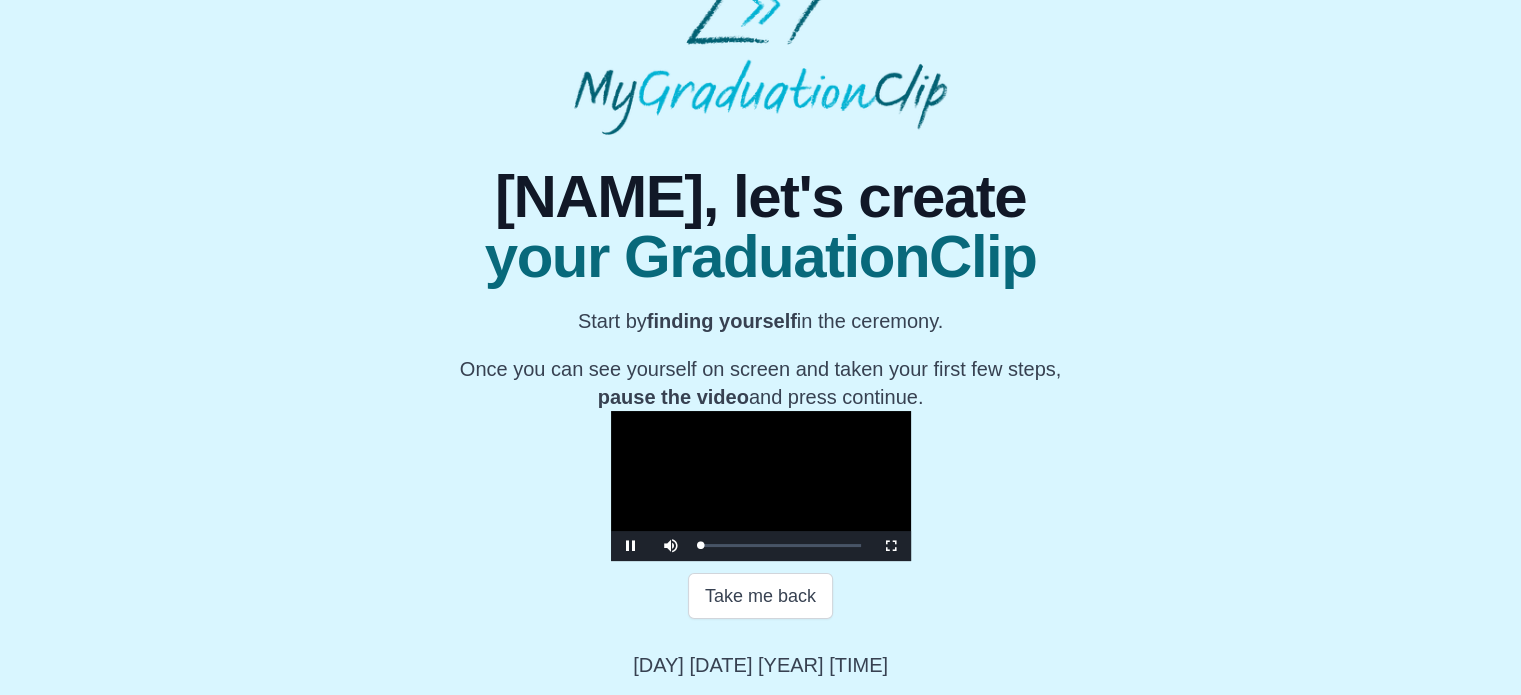 click at bounding box center (761, 486) 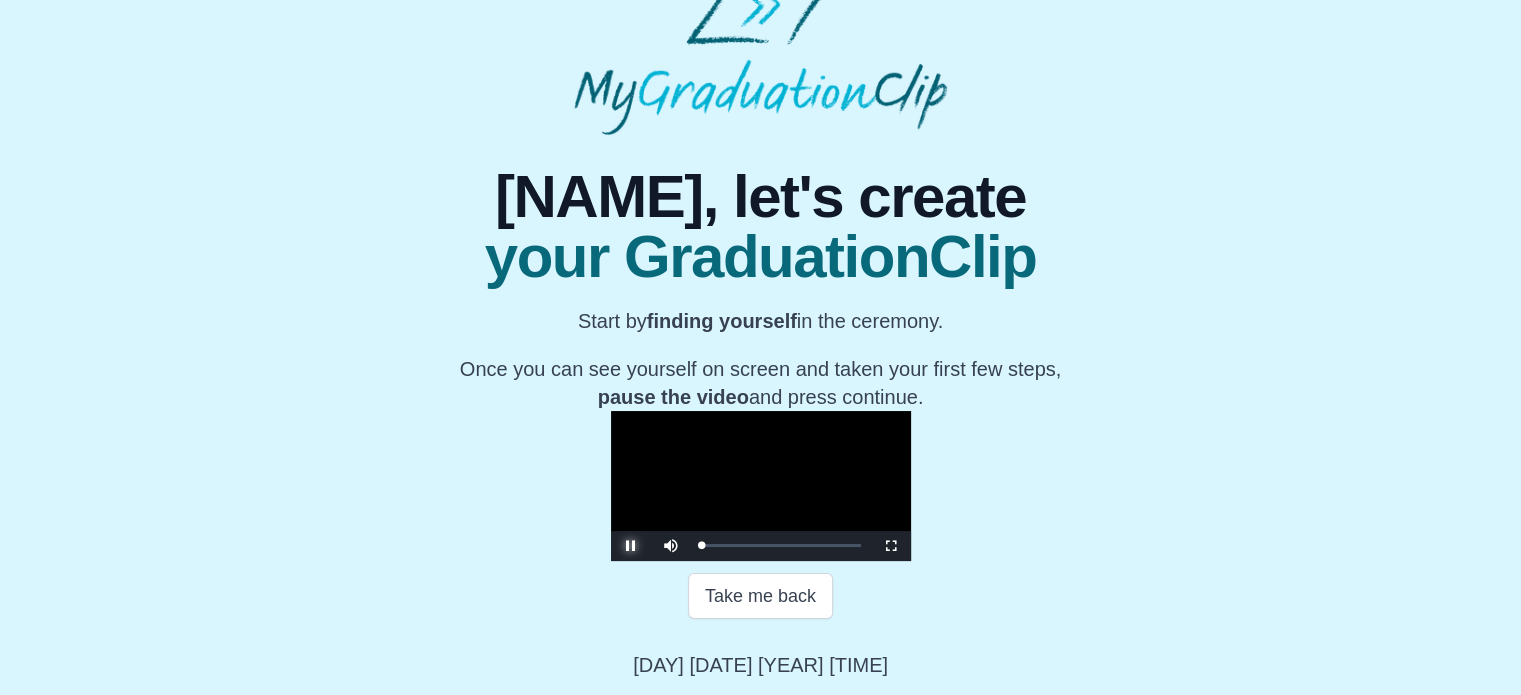 click at bounding box center (631, 546) 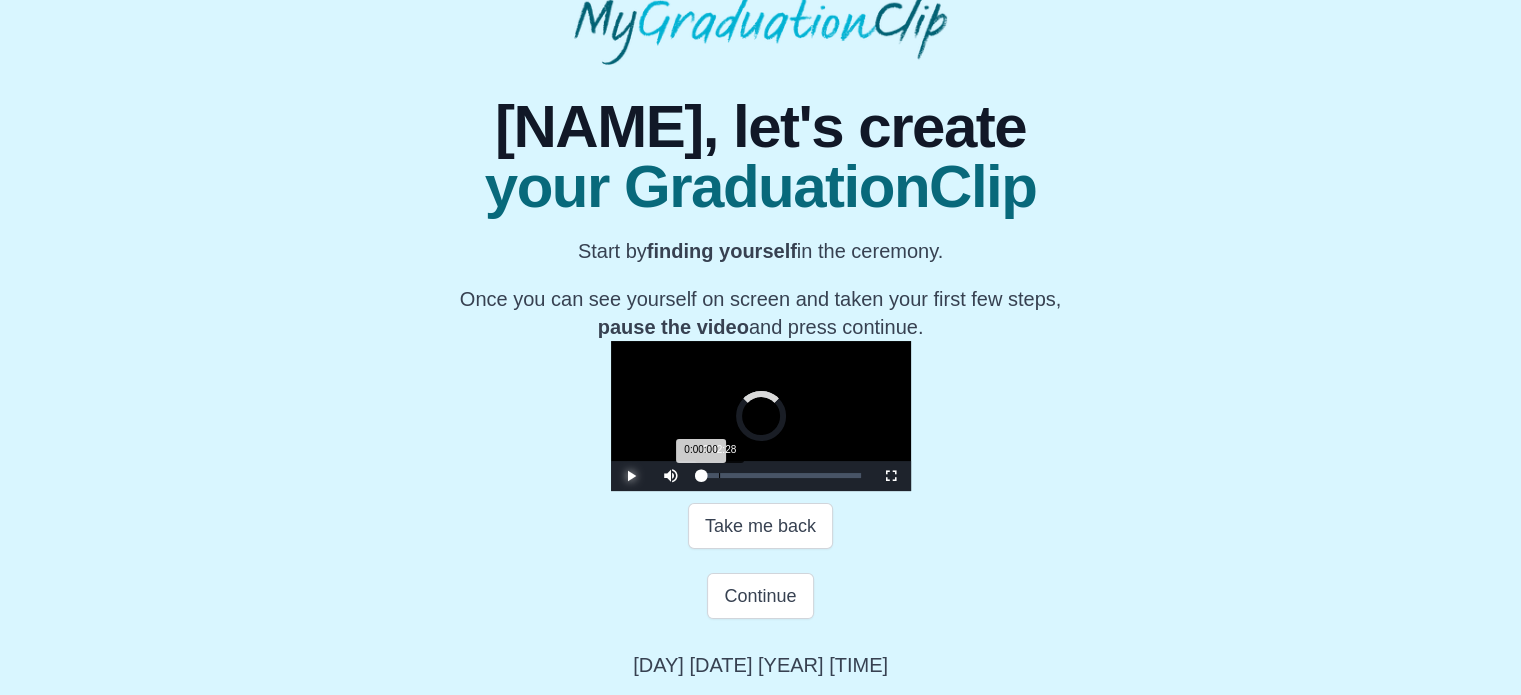 drag, startPoint x: 469, startPoint y: 542, endPoint x: 488, endPoint y: 542, distance: 19 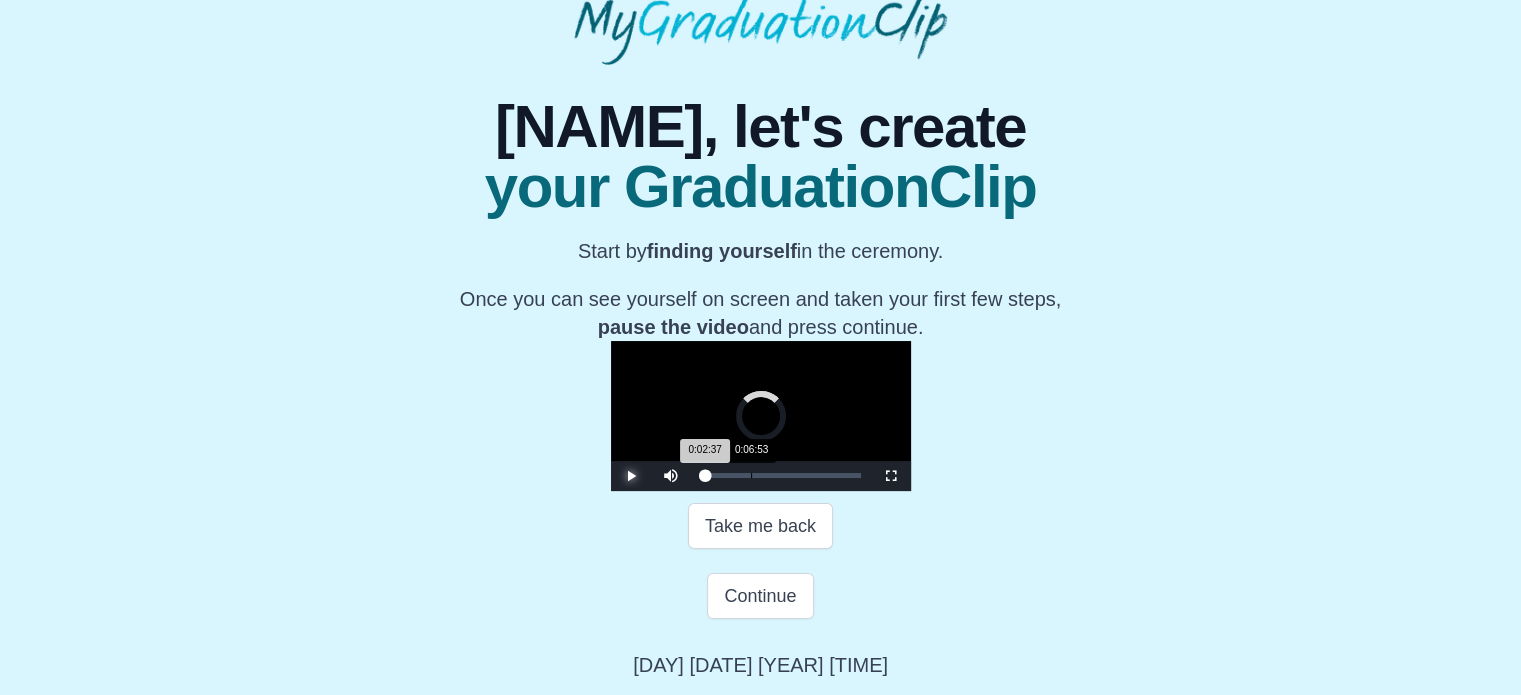 drag, startPoint x: 488, startPoint y: 542, endPoint x: 524, endPoint y: 538, distance: 36.221542 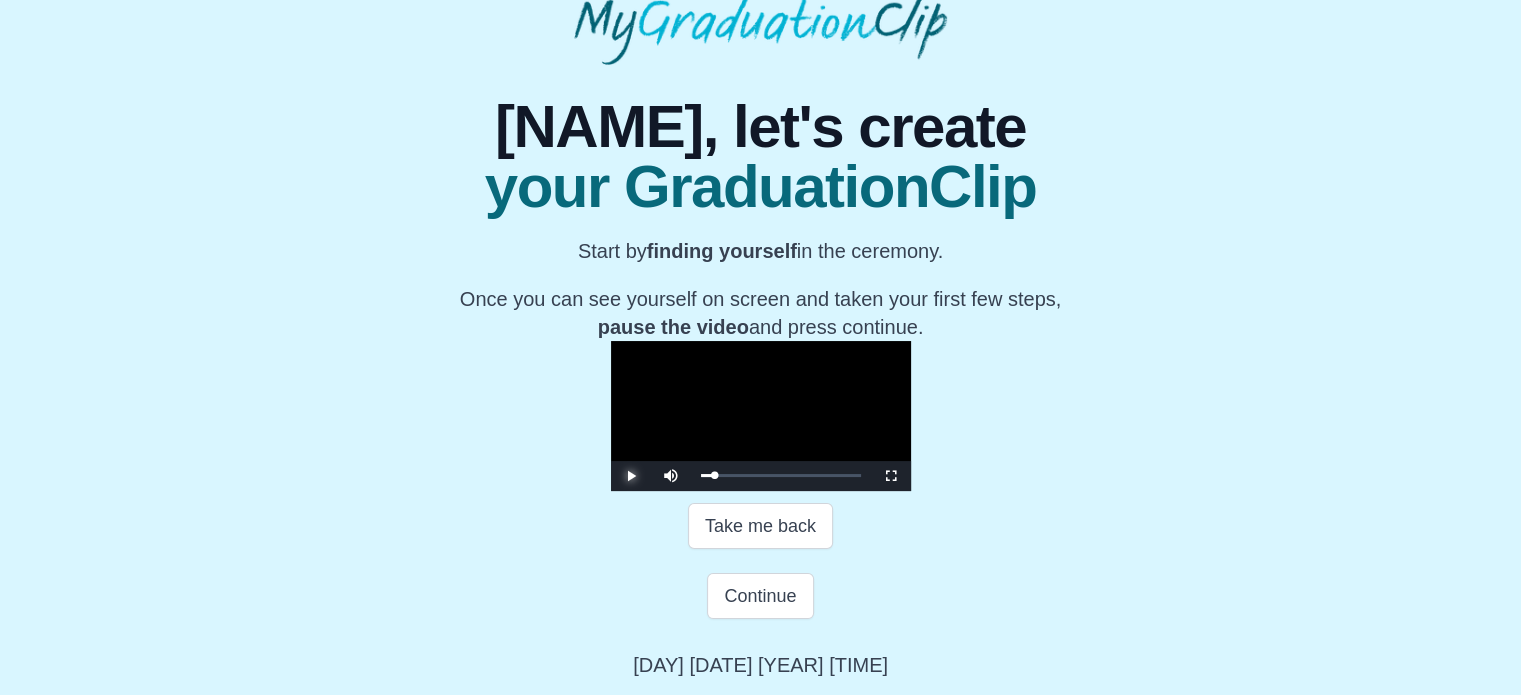 click at bounding box center (631, 476) 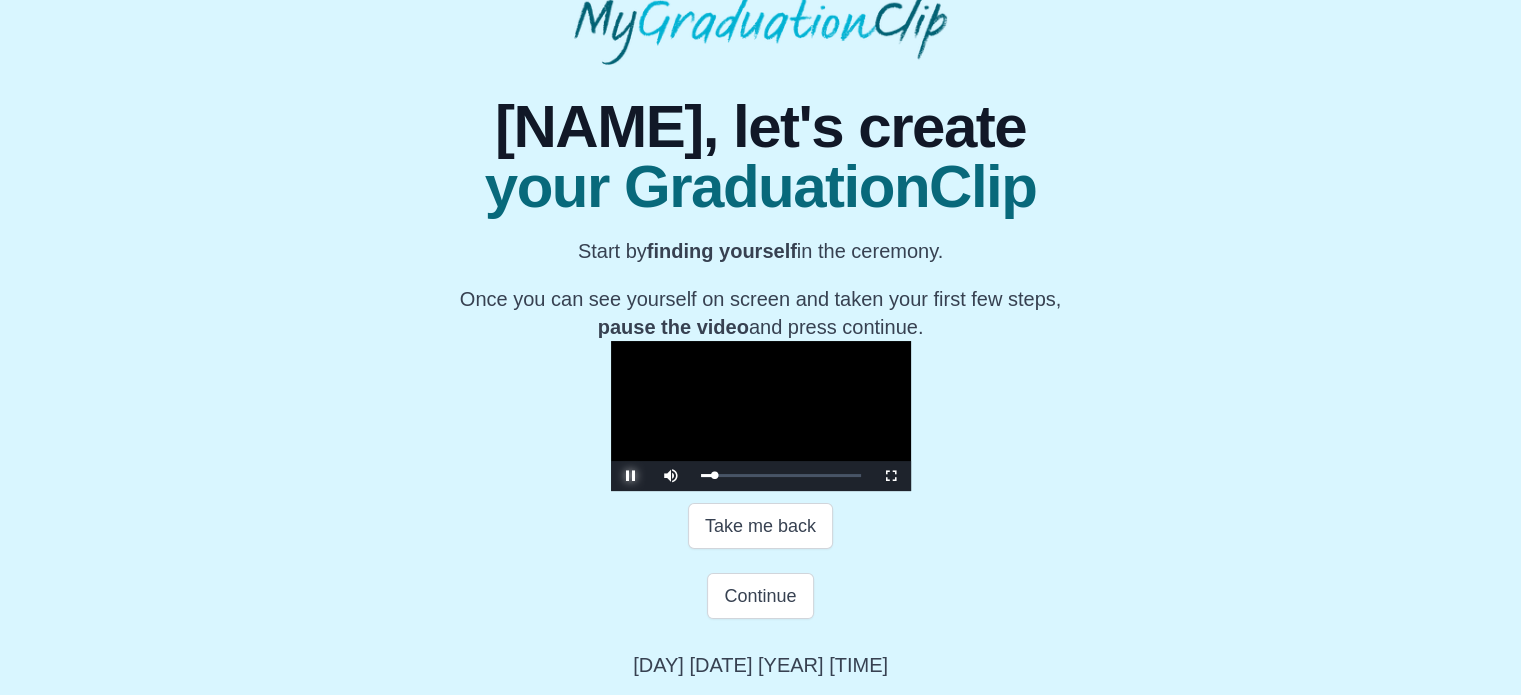 click at bounding box center [631, 476] 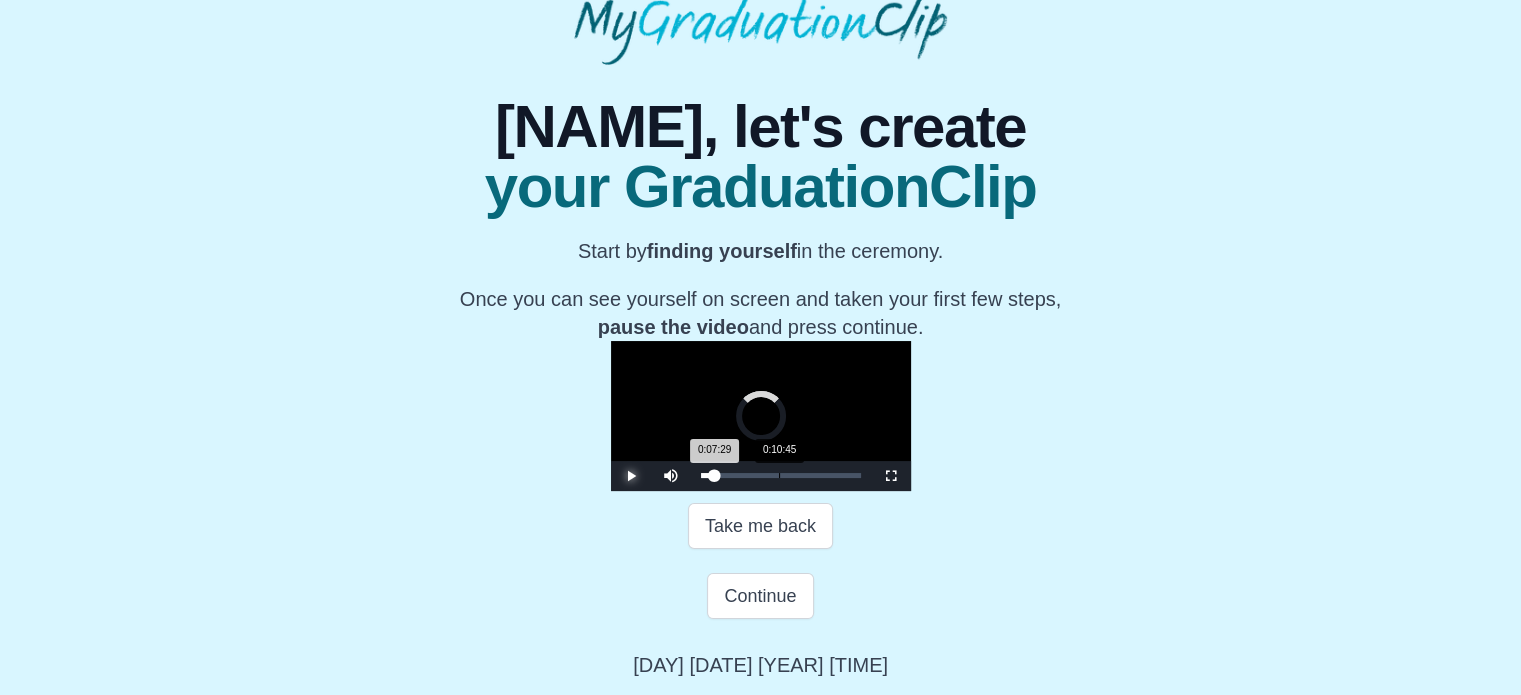 click on "Loaded : 0% [TIME] [TIME] Progress : 0%" at bounding box center [781, 475] 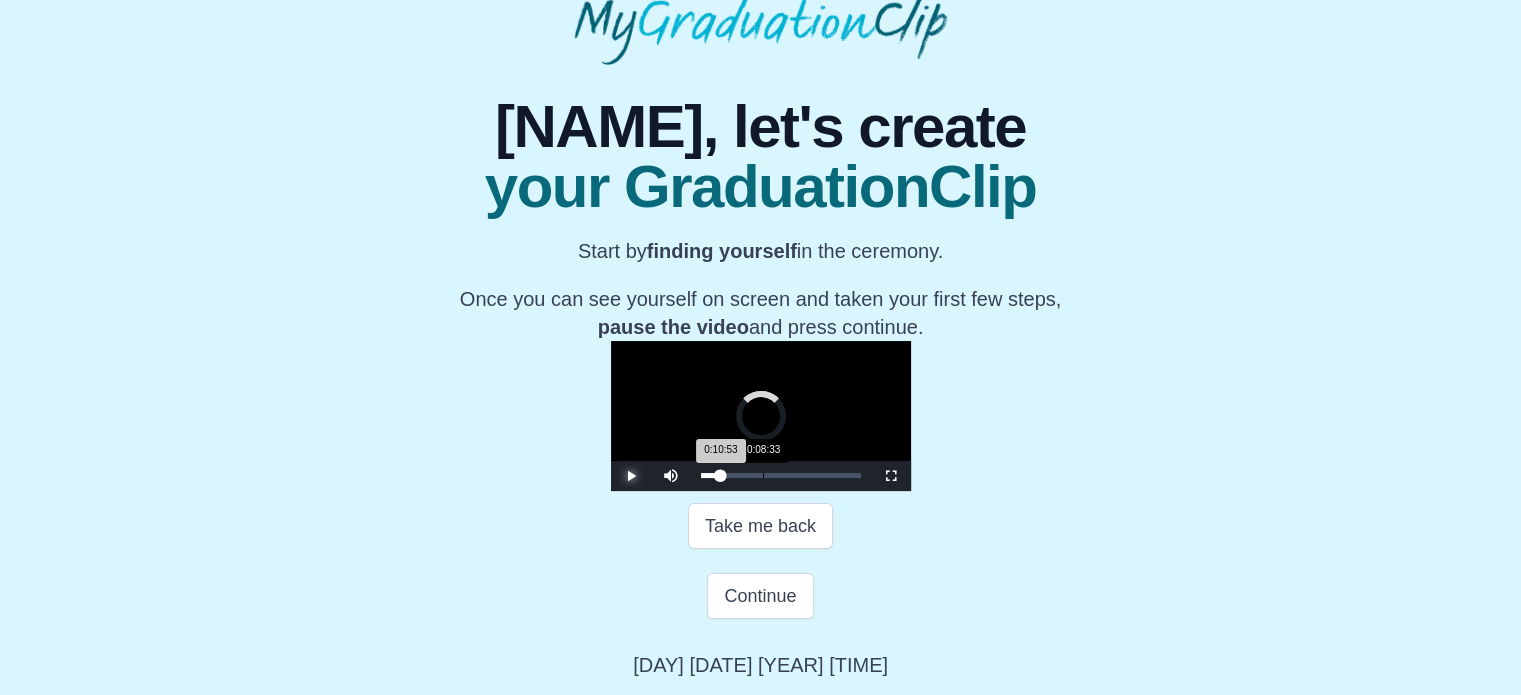 click on "0:08:33" at bounding box center [763, 475] 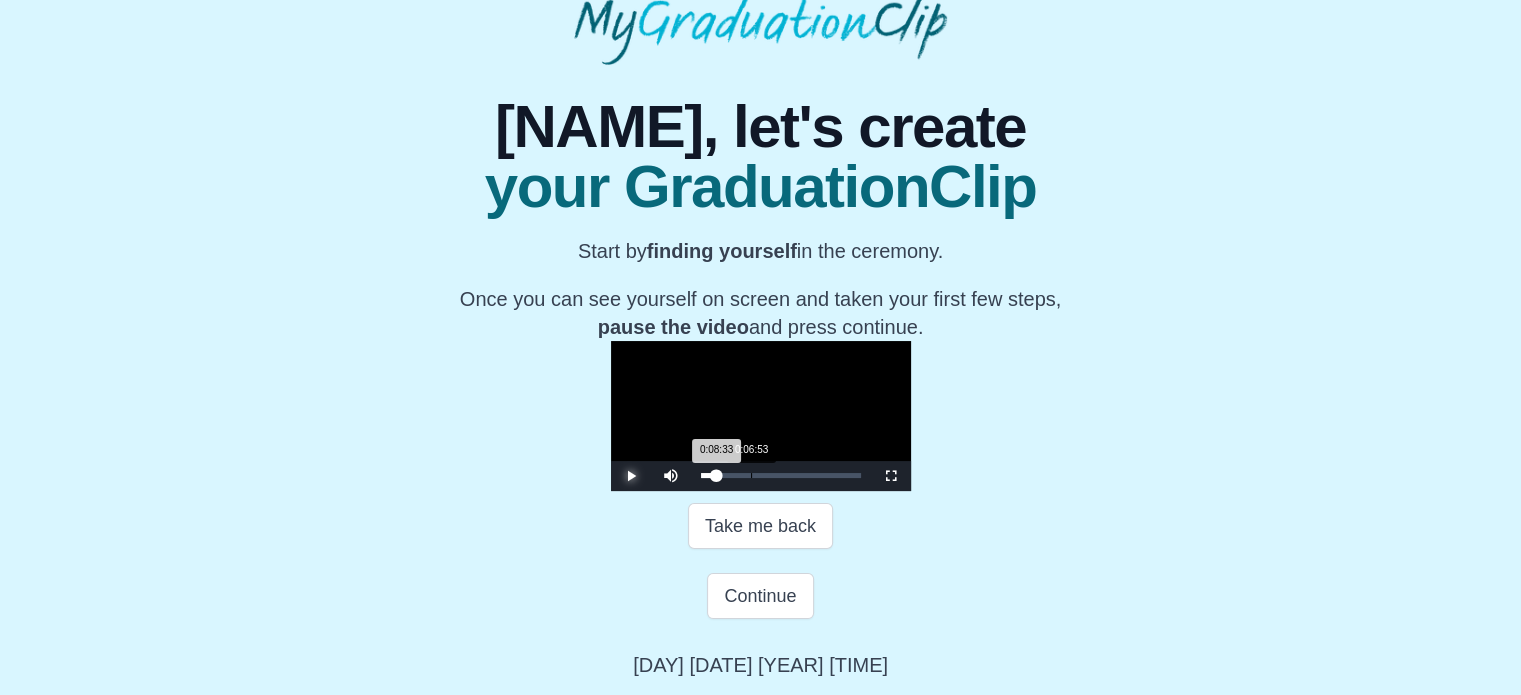click on "0:06:53" at bounding box center [751, 475] 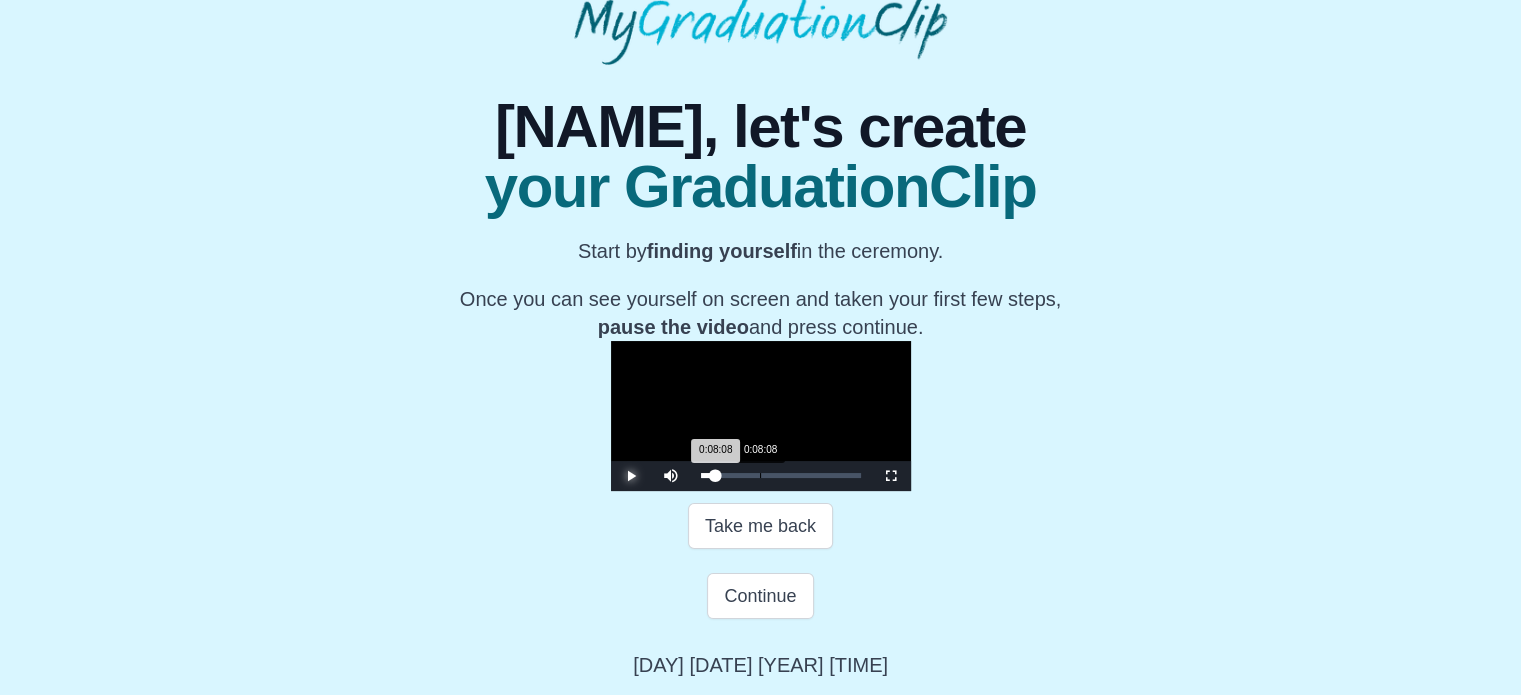 click on "Loaded : 0% 0:08:08 0:08:08 Progress : 0%" at bounding box center [781, 475] 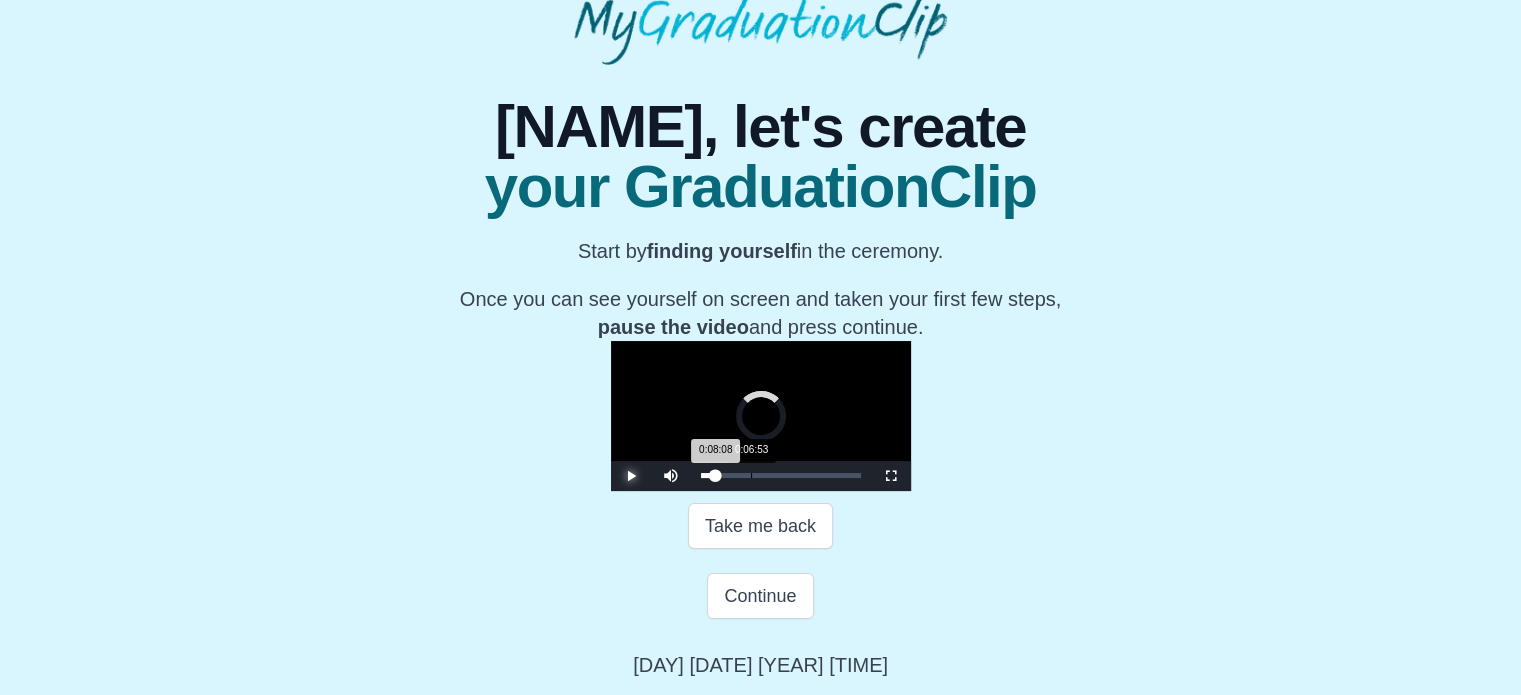 click on "0:06:53" at bounding box center (751, 475) 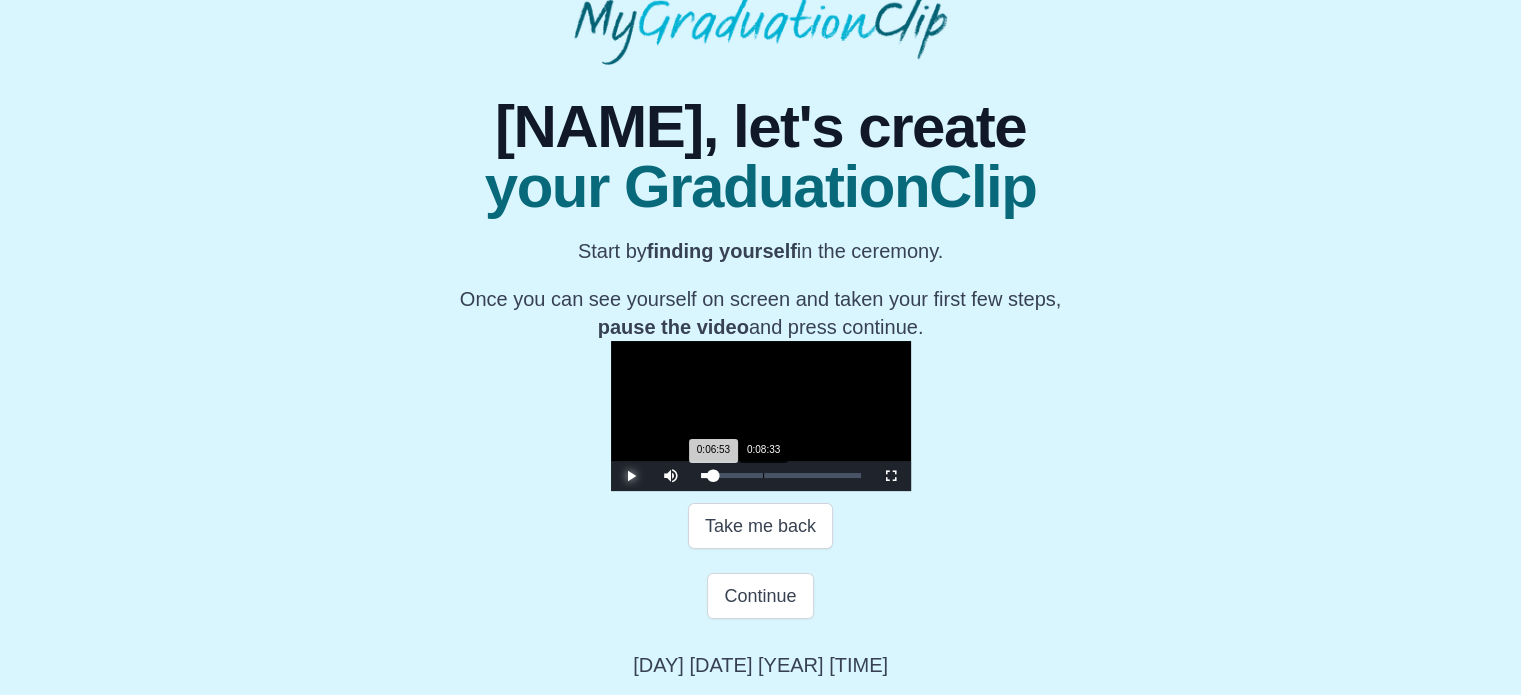 click on "Loaded : 0% 0:08:33 0:06:53 Progress : 0%" at bounding box center [781, 476] 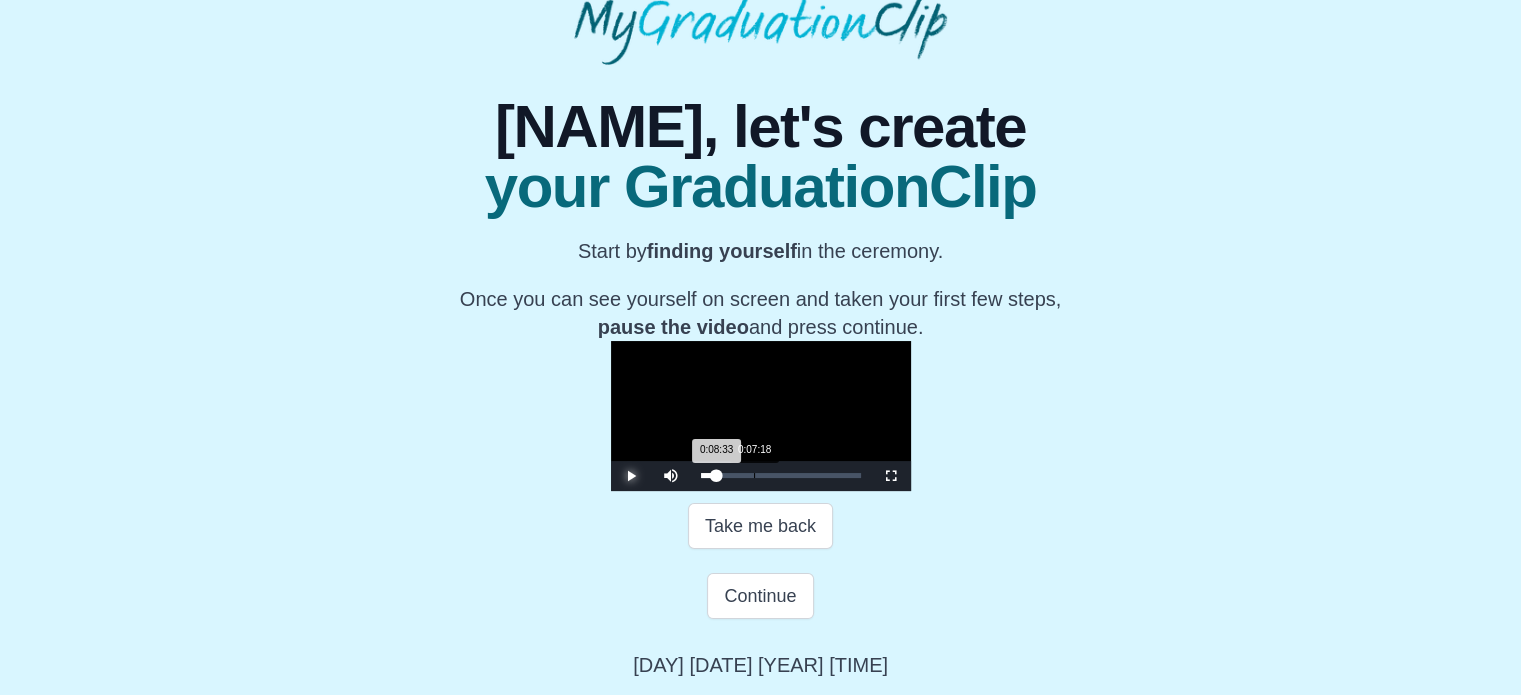 click on "Loaded : 0% 0:07:18 0:08:33 Progress : 0%" at bounding box center (781, 475) 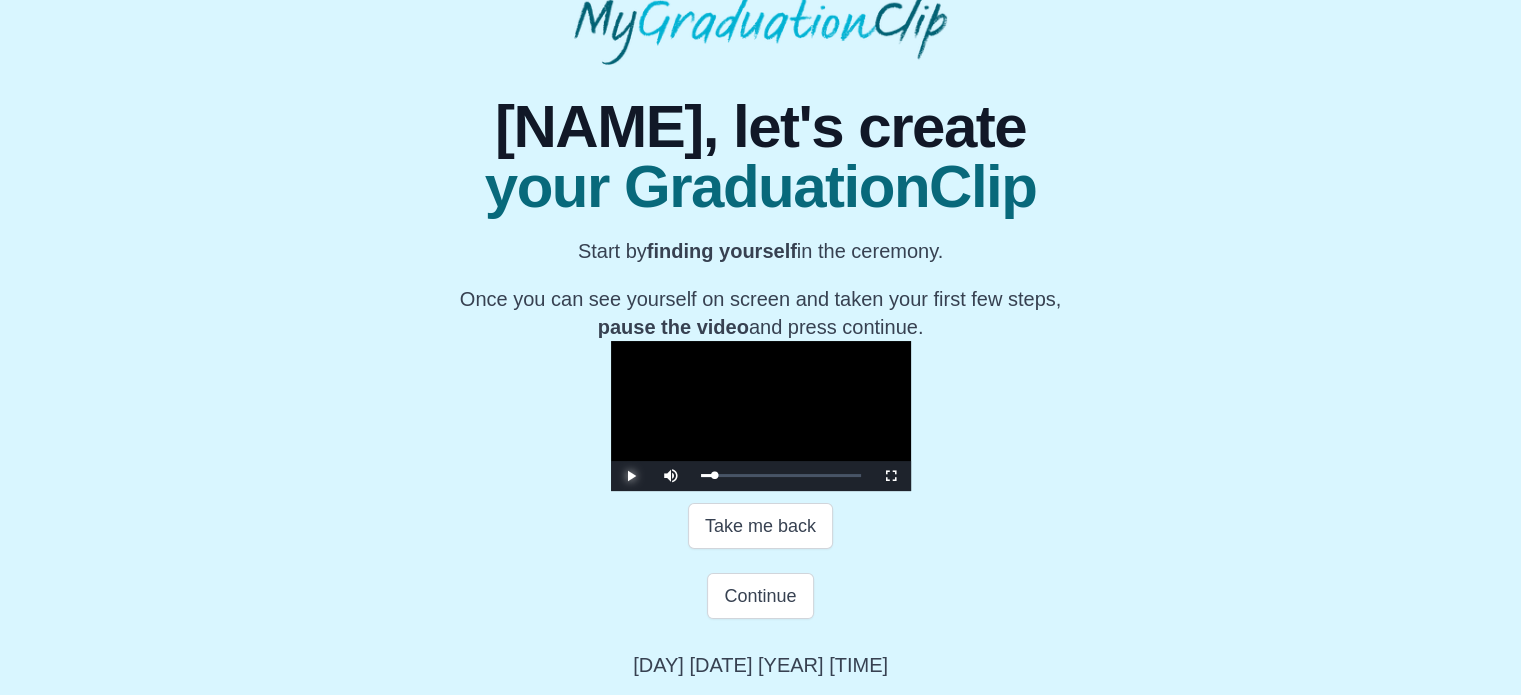 click at bounding box center [631, 476] 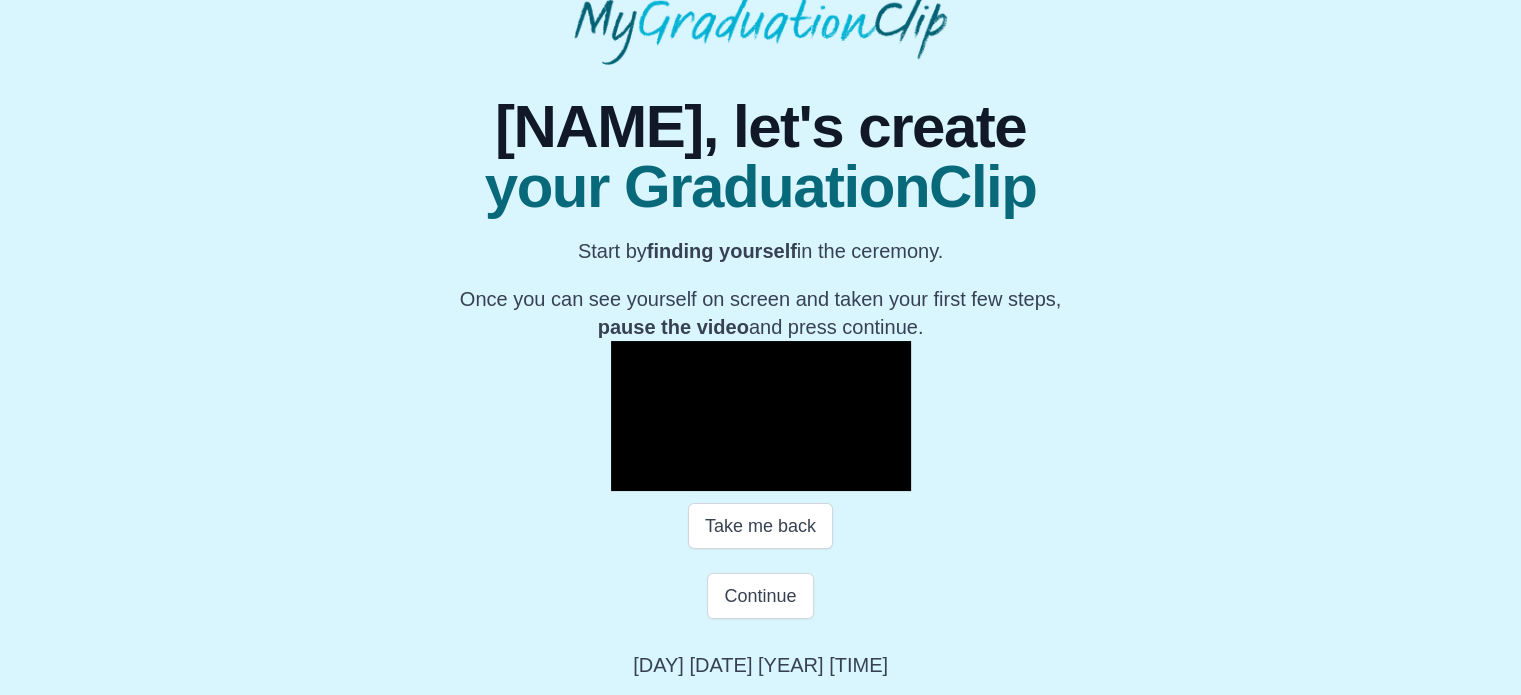 type 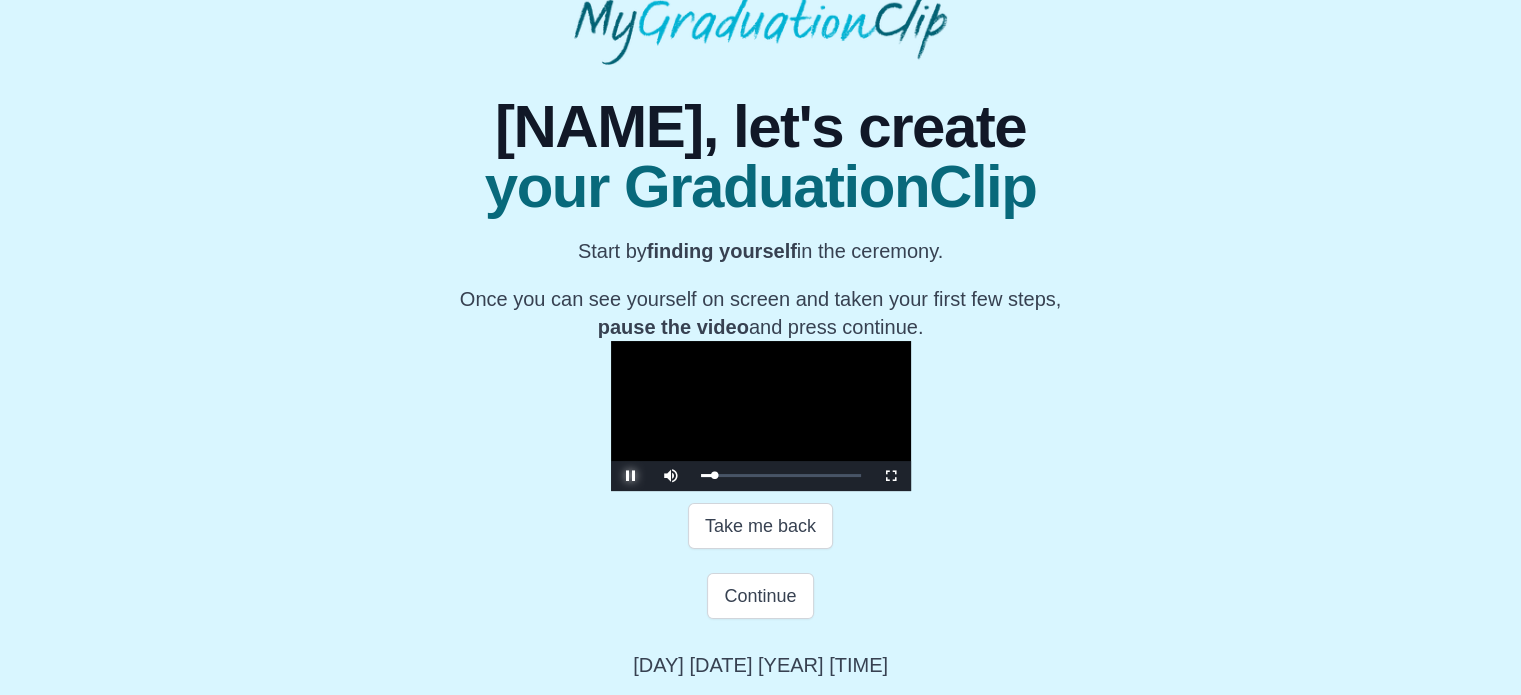 click at bounding box center [631, 476] 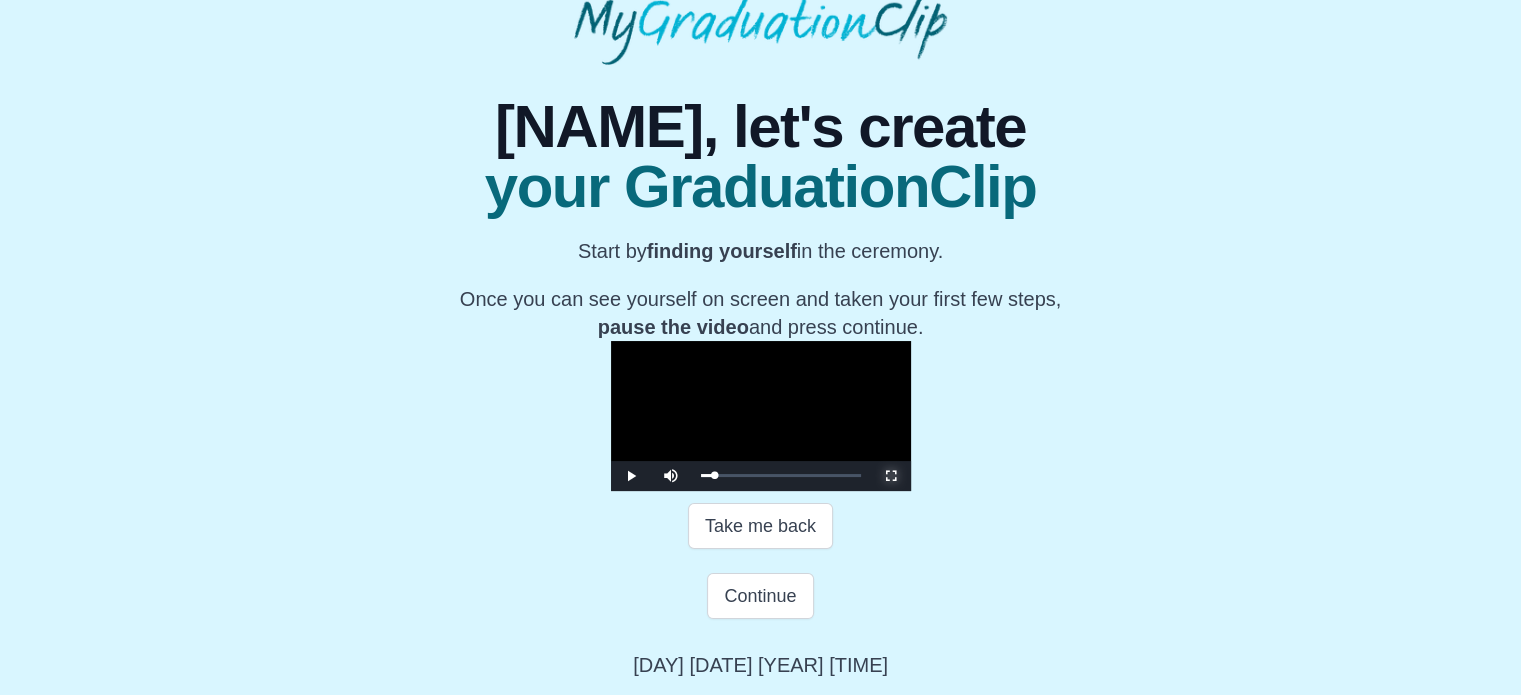 click at bounding box center [891, 476] 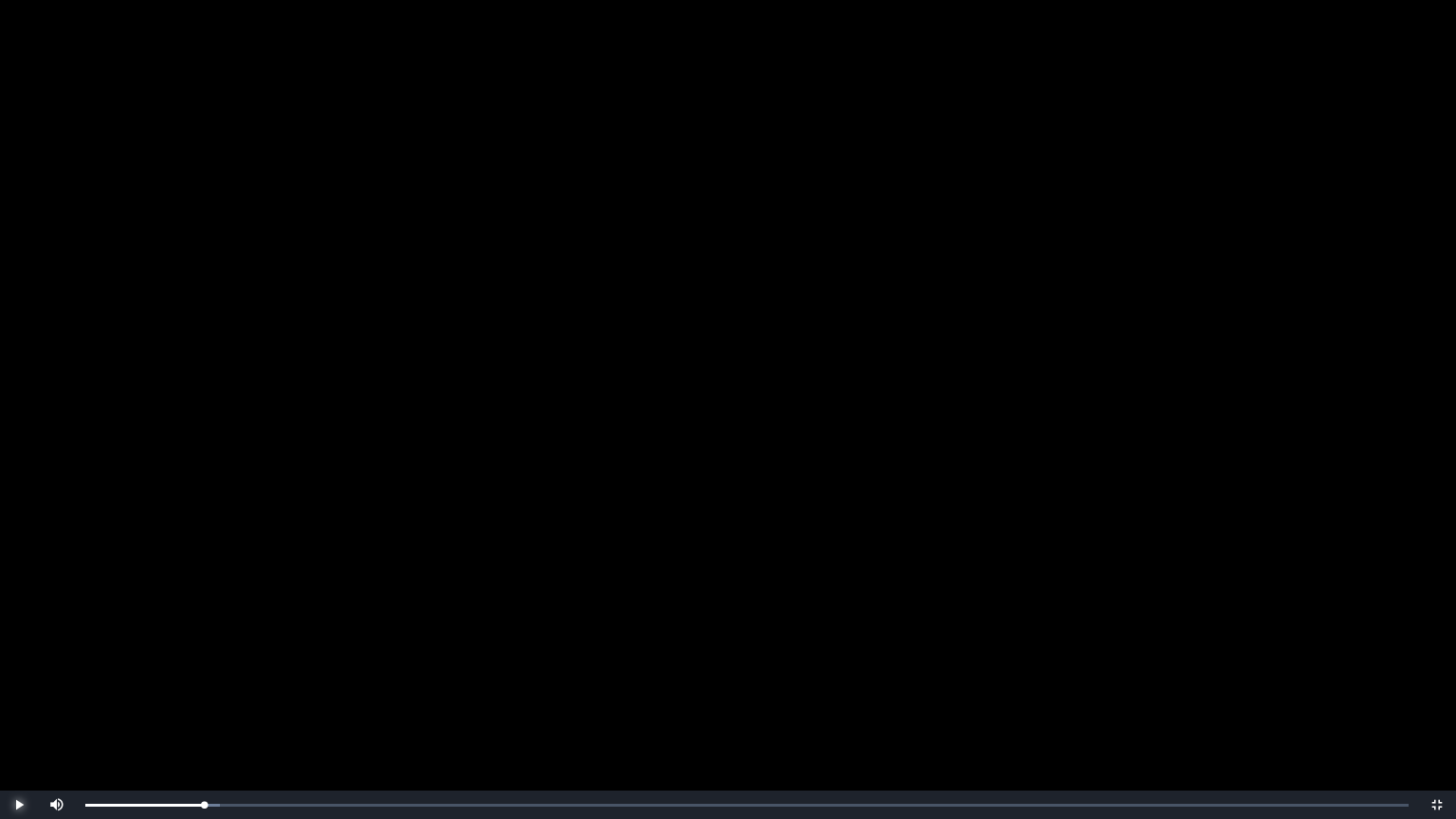 click at bounding box center (19, 805) 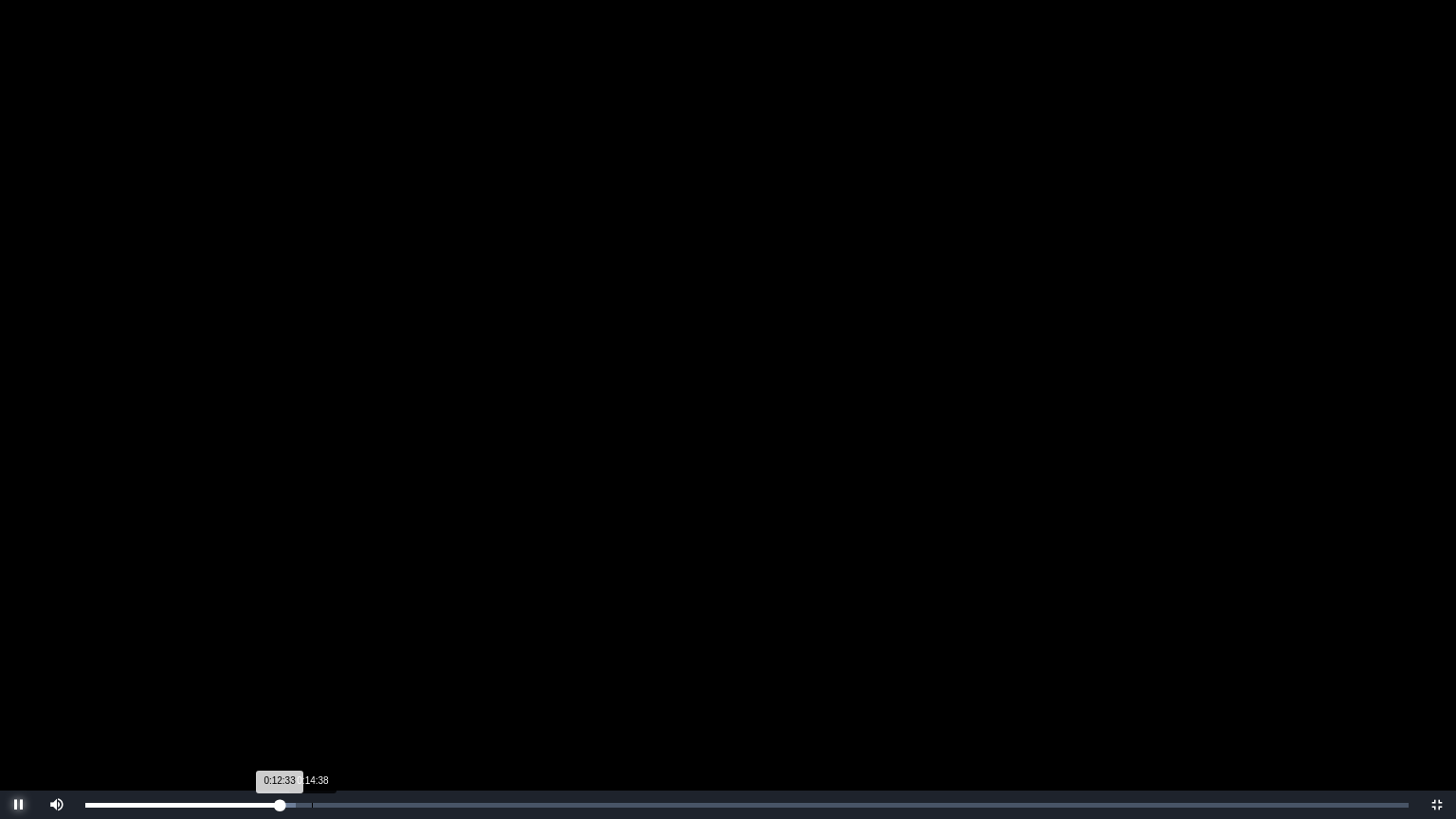click on "Loaded : 0% 0:14:38 0:12:33 Progress : 0%" at bounding box center (747, 805) 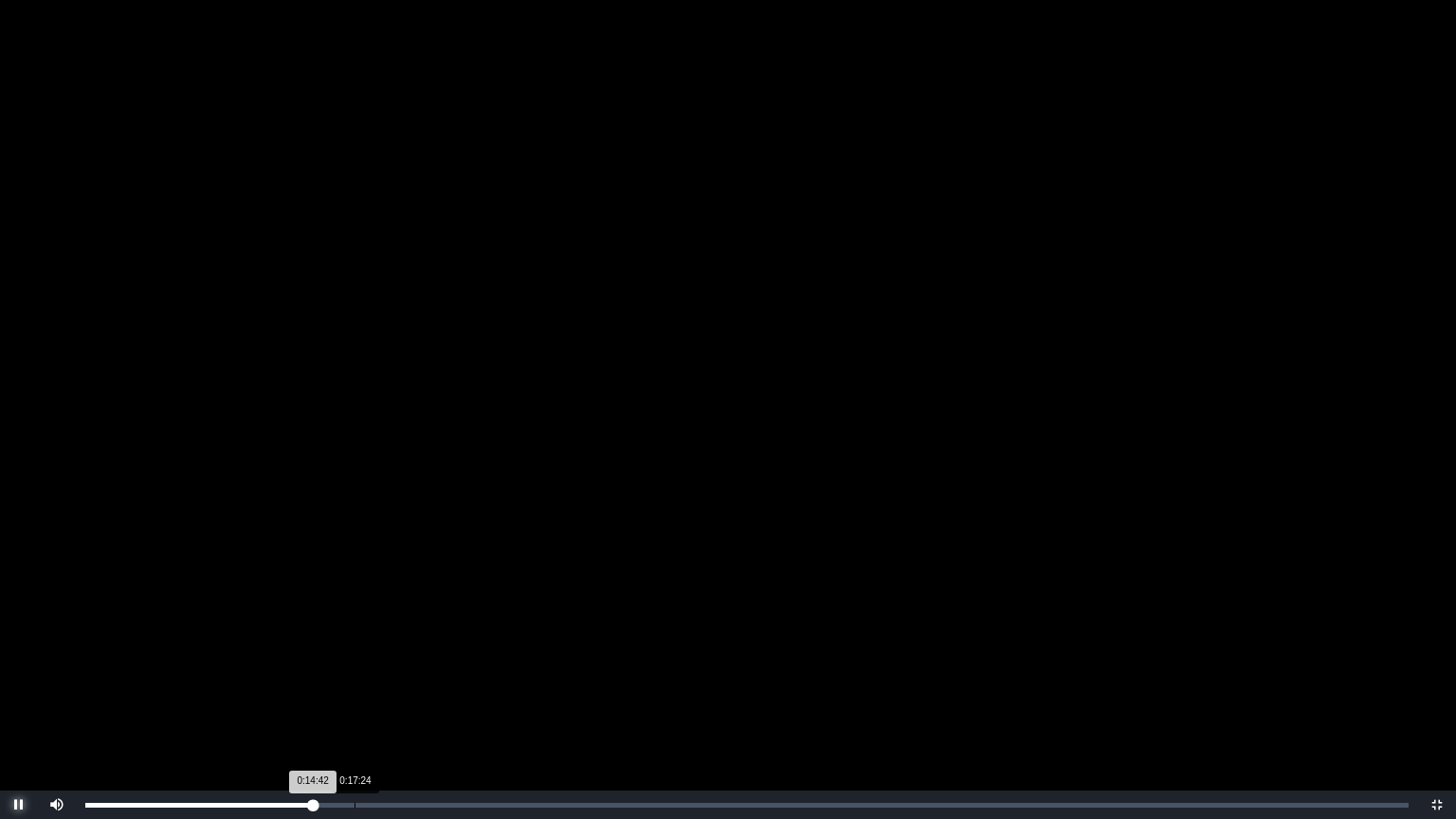 click on "0:17:24" at bounding box center (355, 805) 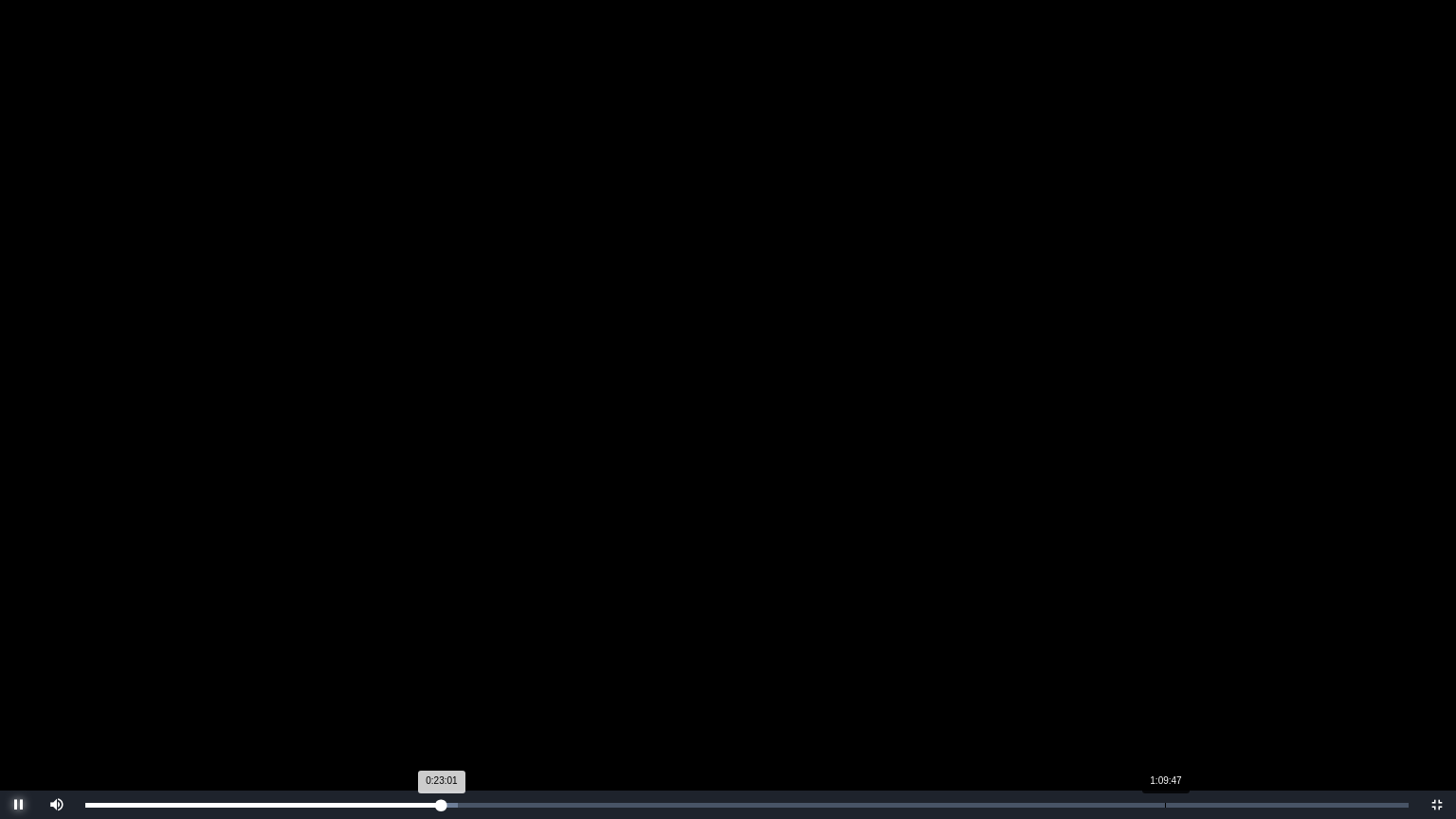 click on "Loaded : 0% 1:09:47 0:23:01 Progress : 0%" at bounding box center (747, 805) 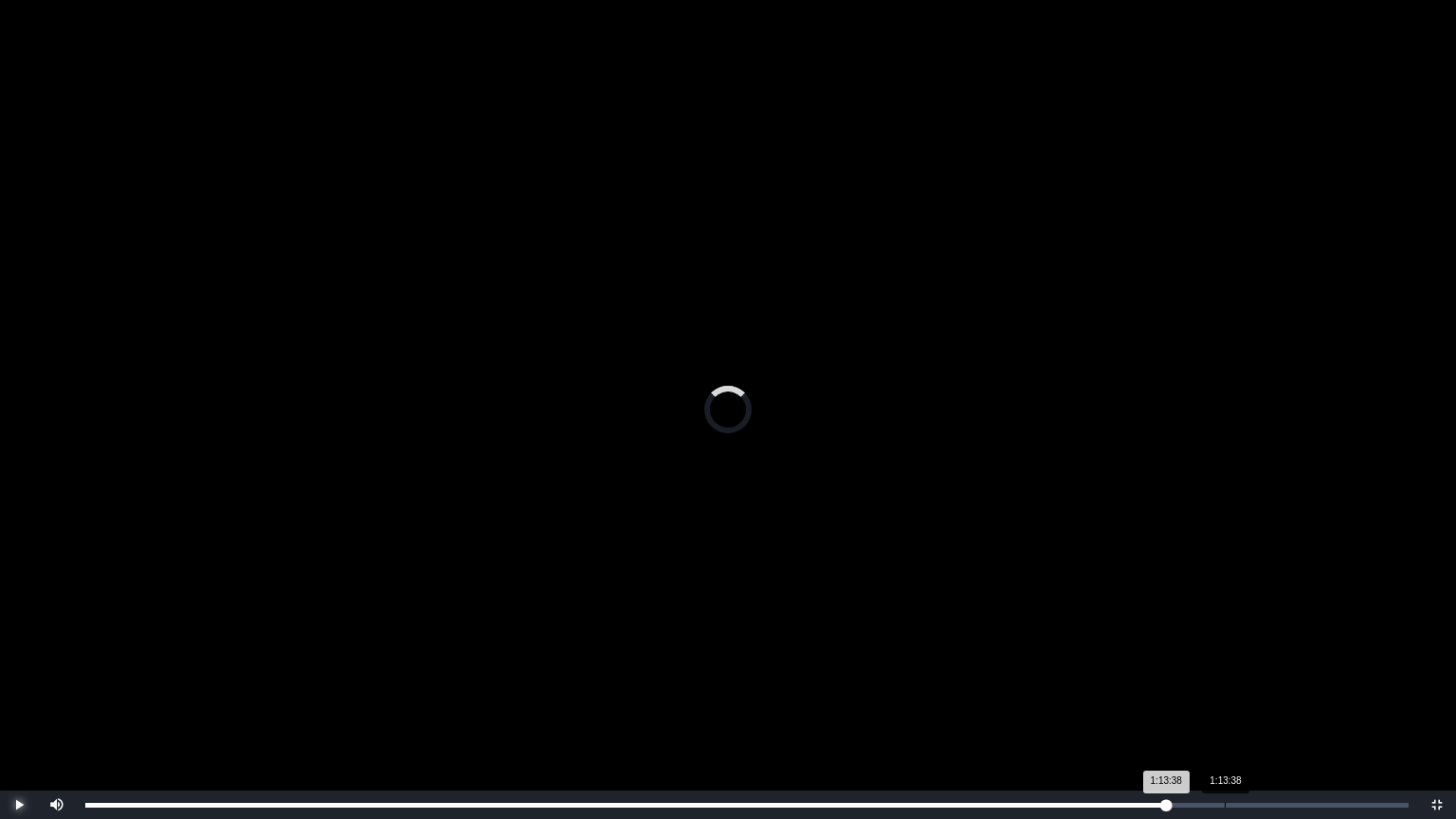 click on "1:13:38" at bounding box center (1225, 805) 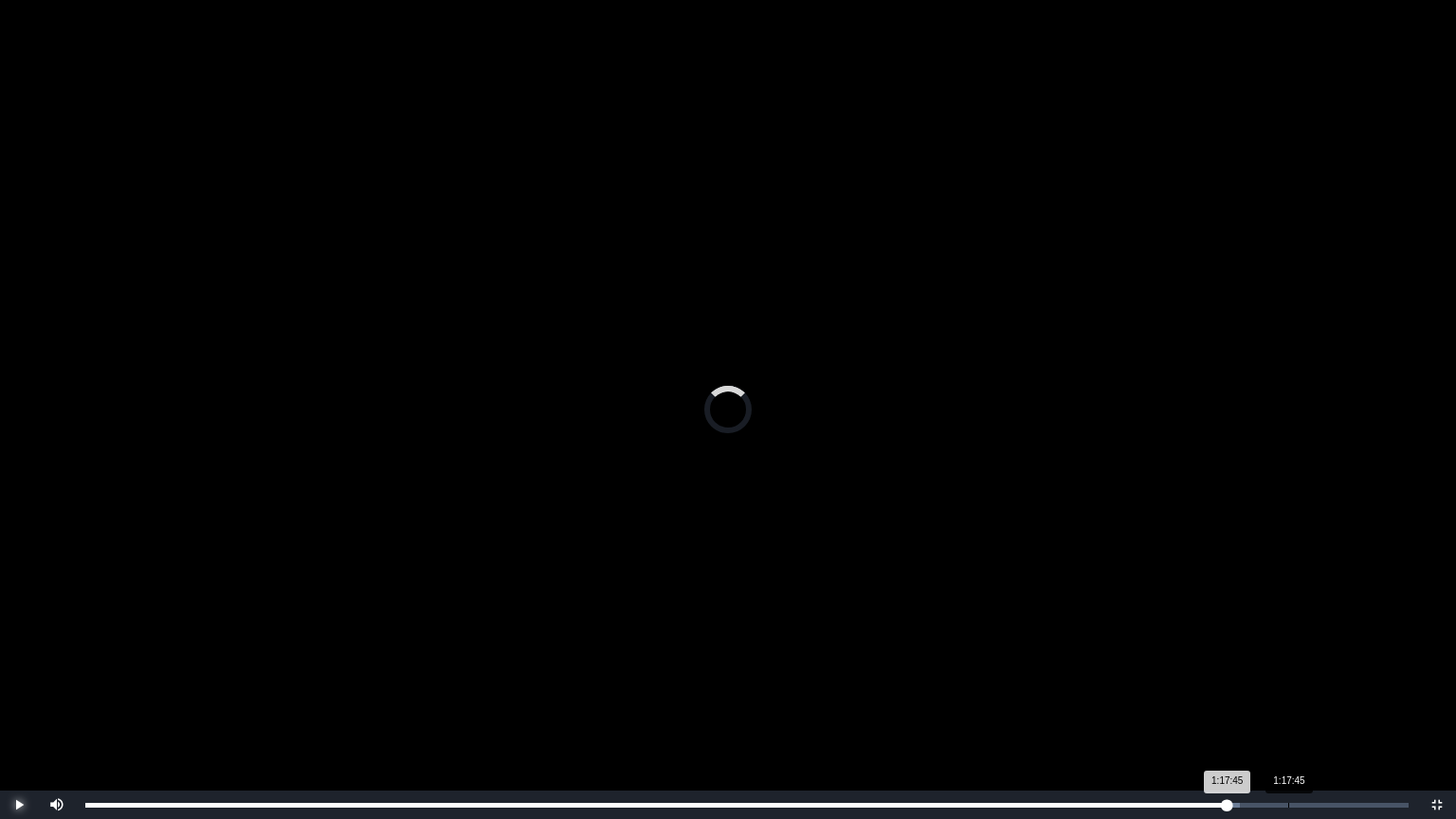click on "1:17:45" at bounding box center (1288, 805) 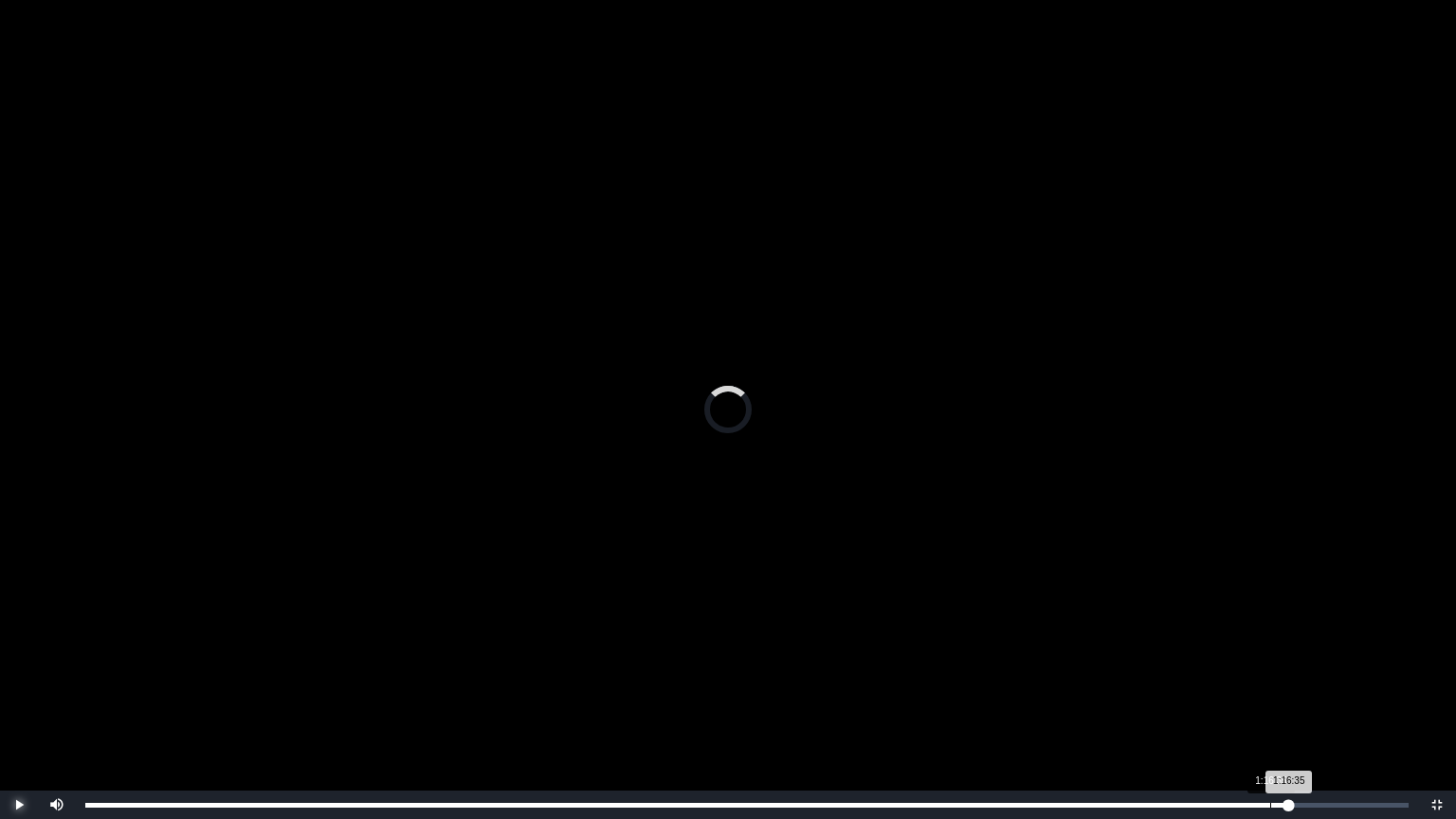 click on "1:16:35" at bounding box center (1270, 805) 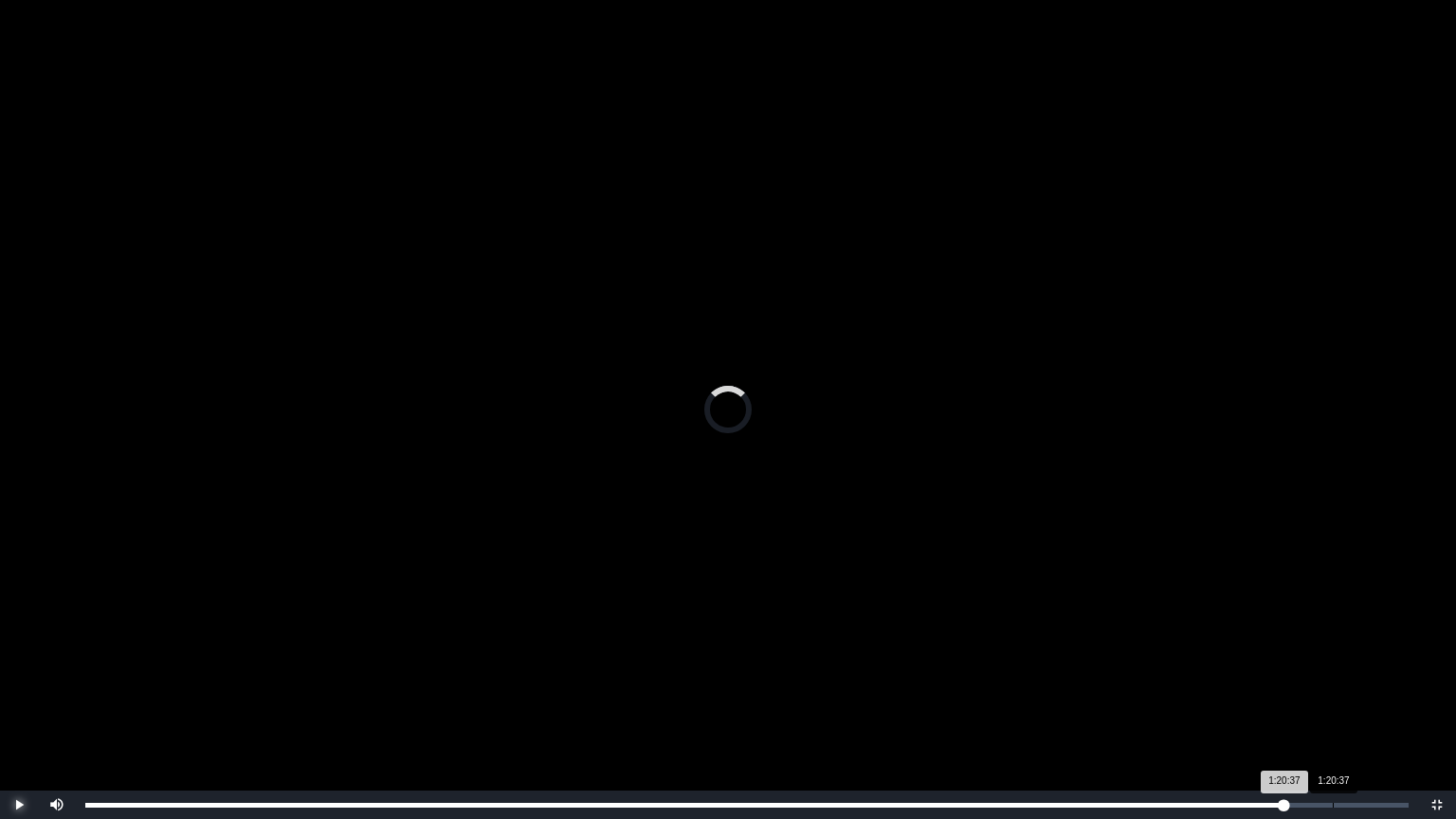 click on "Loaded : 0% 1:20:37 1:20:37 Progress : 0%" at bounding box center [747, 805] 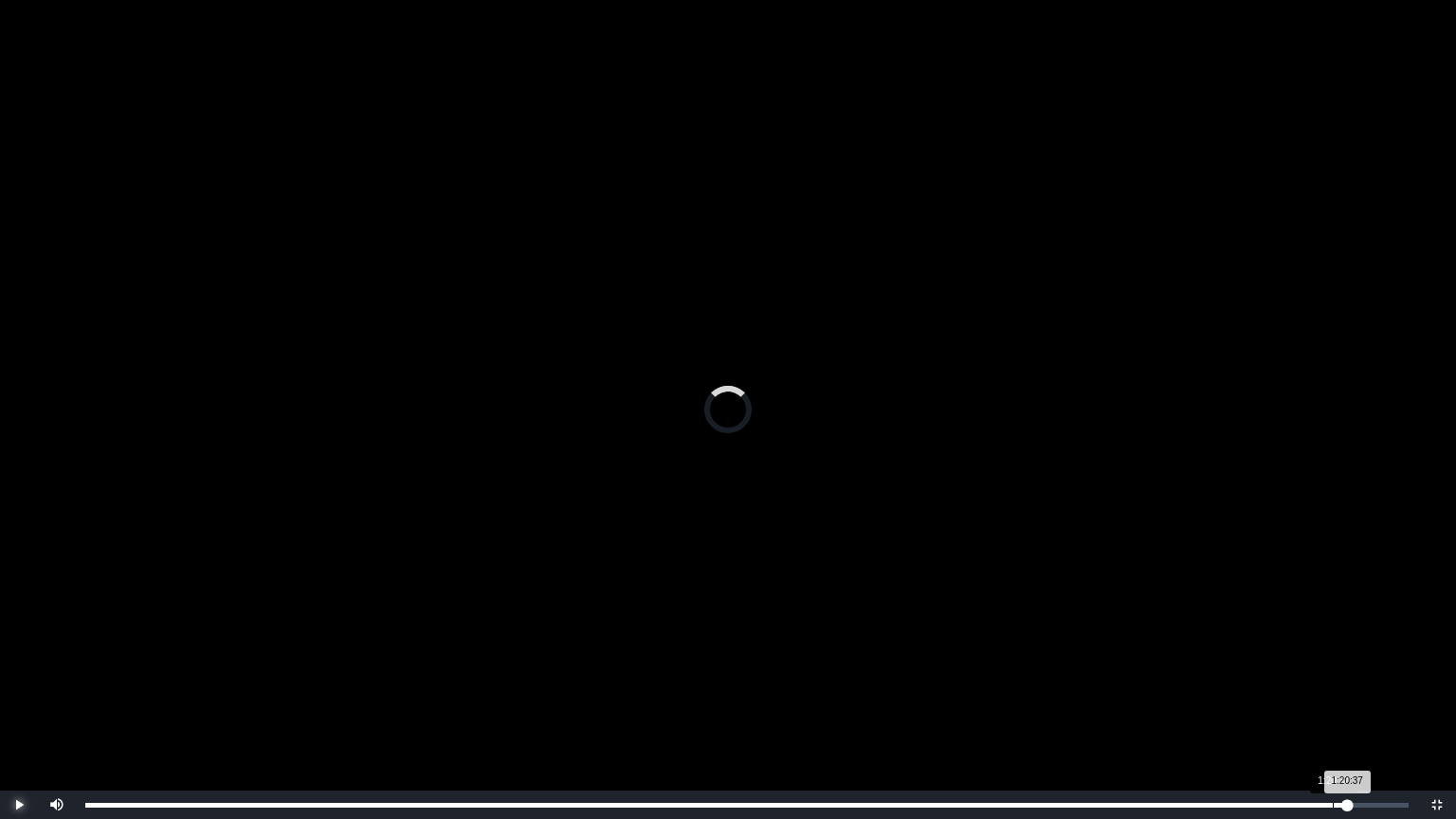 click on "1:20:37" at bounding box center (1333, 805) 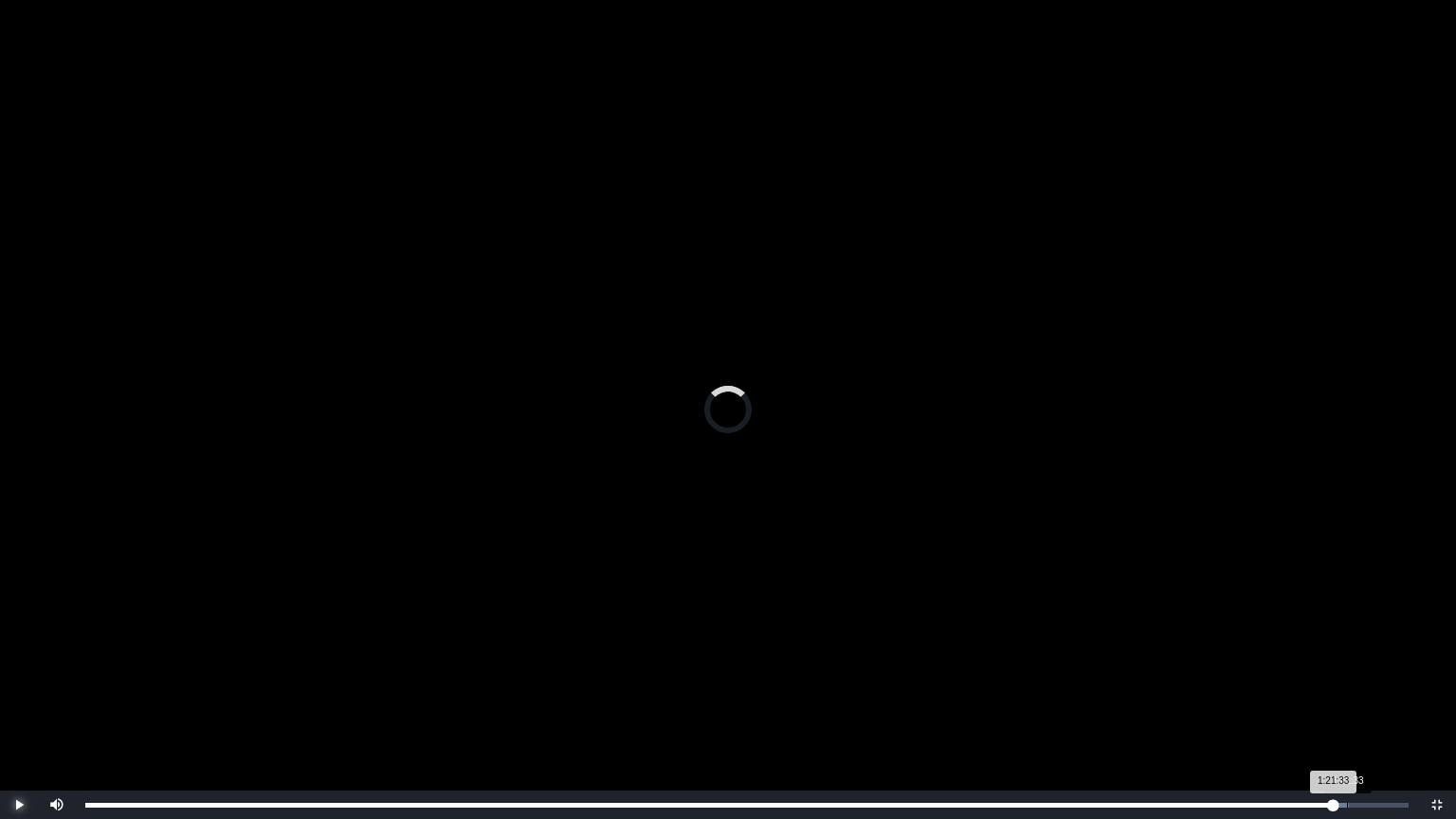 click on "Loaded : 0% 1:21:33 1:21:33 Progress : 0%" at bounding box center (747, 805) 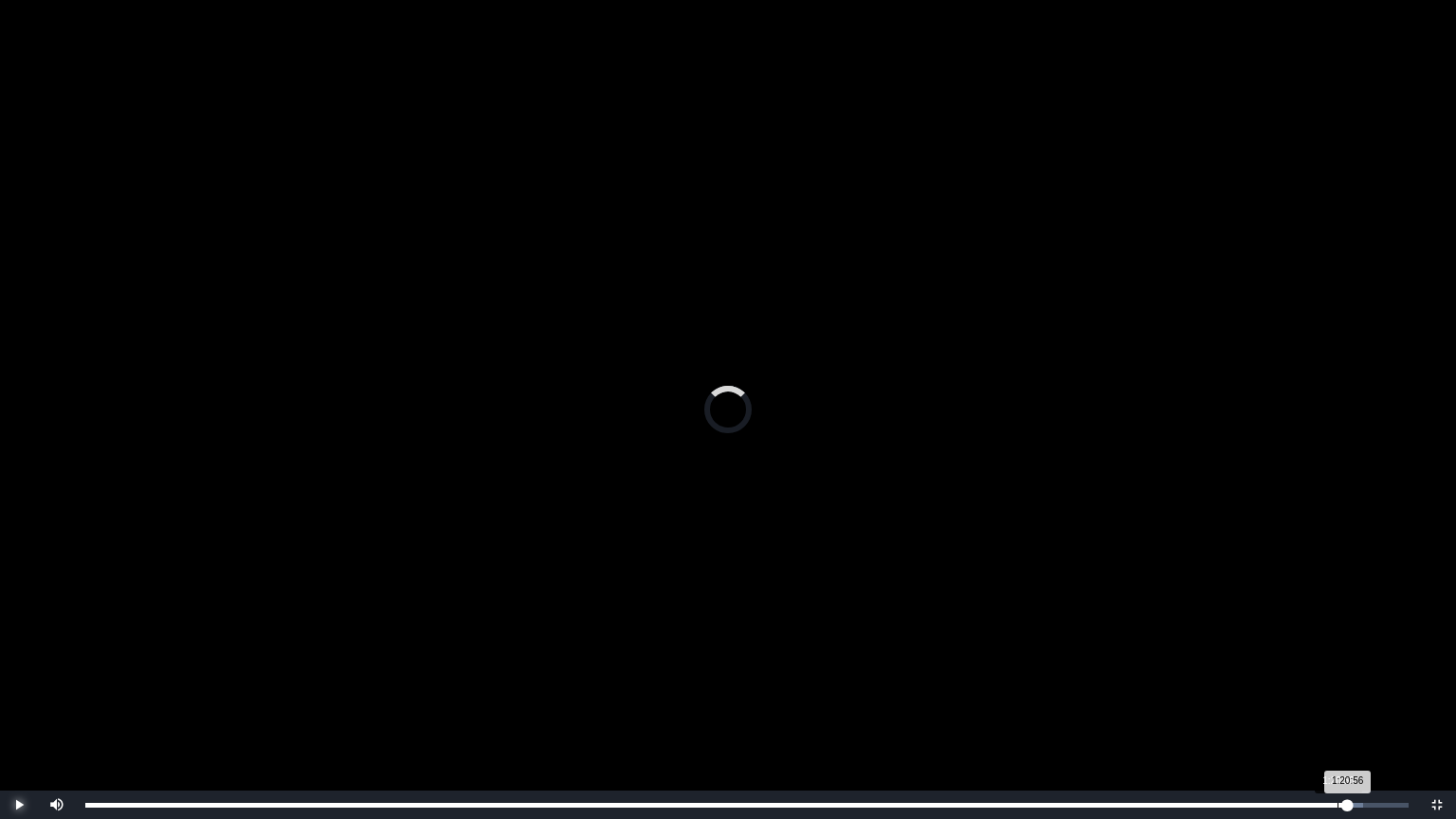 click on "1:20:56" at bounding box center [1338, 805] 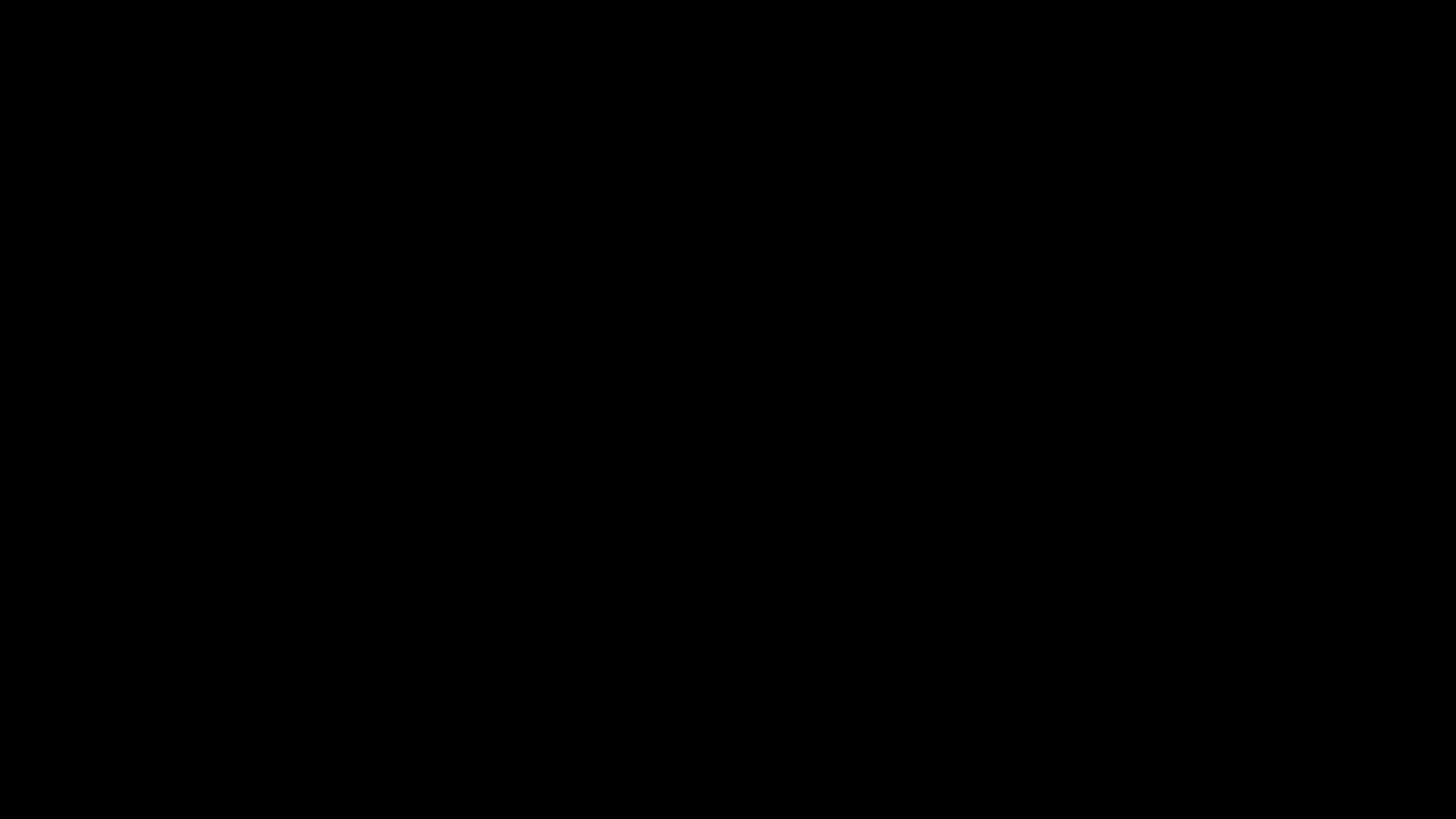 click on "Pause" at bounding box center (19, 805) 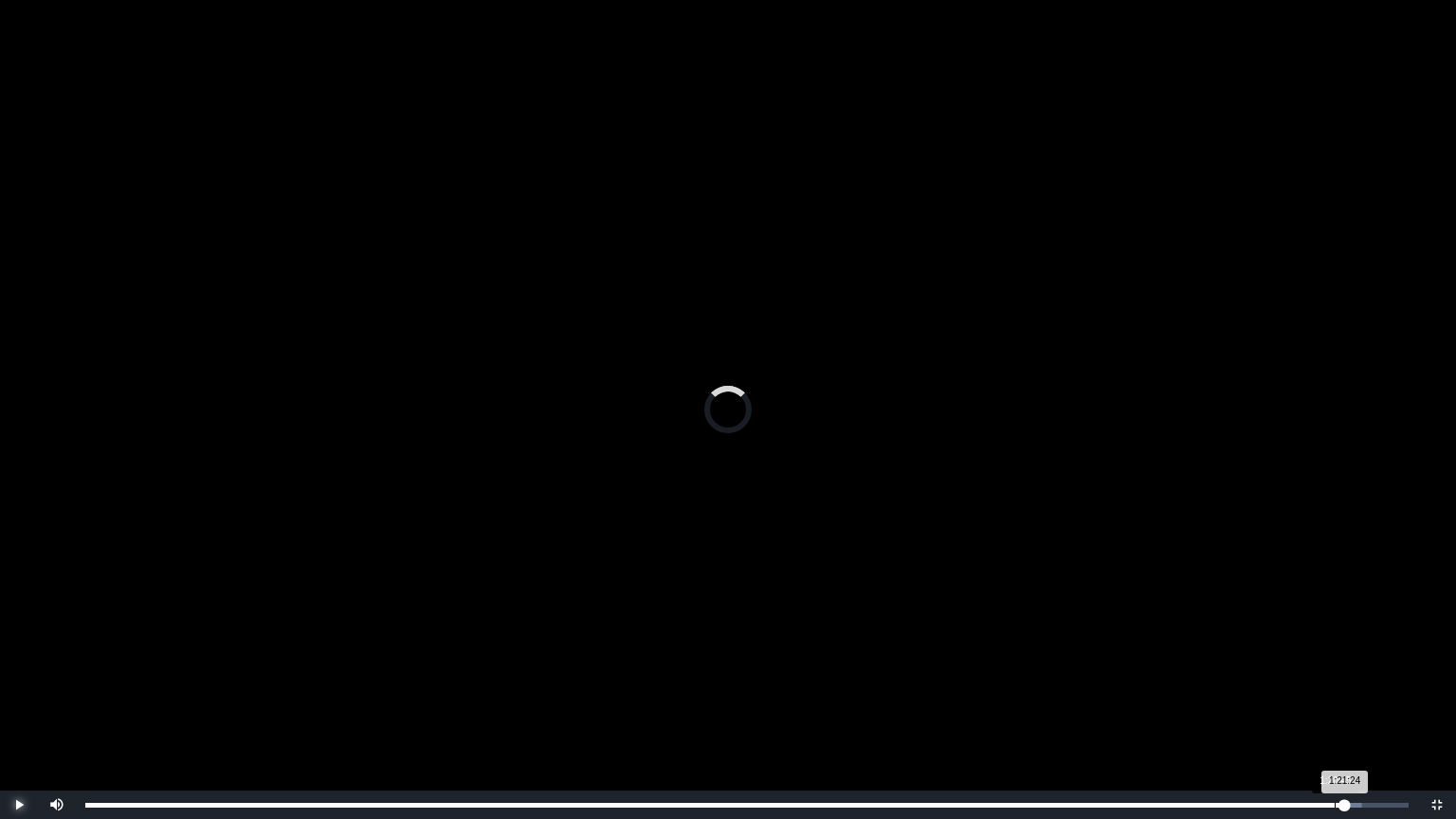 click on "1:20:45" at bounding box center [1335, 805] 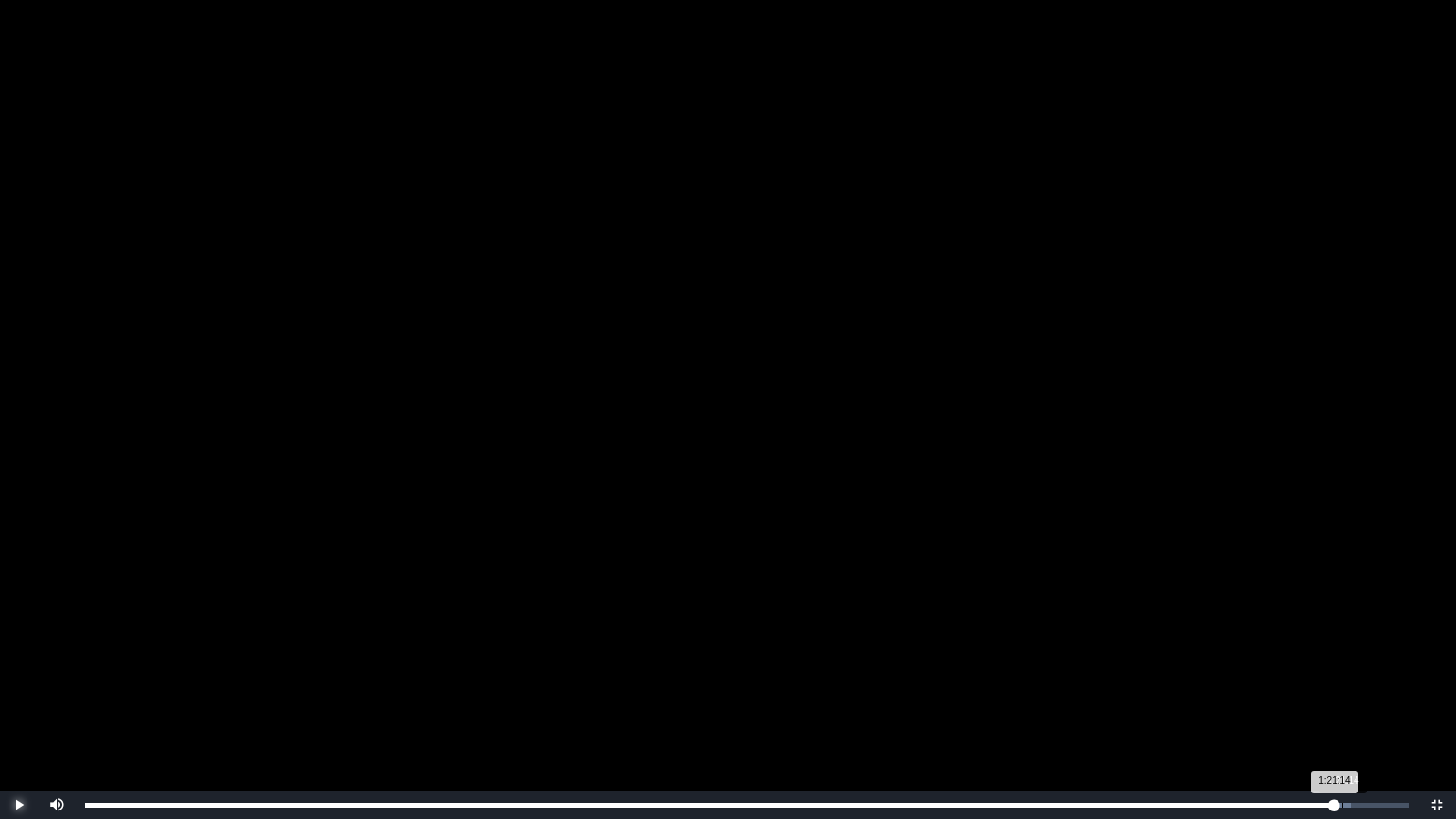 click on "Loaded : 0% 1:21:14 1:21:14 Progress : 0%" at bounding box center [747, 805] 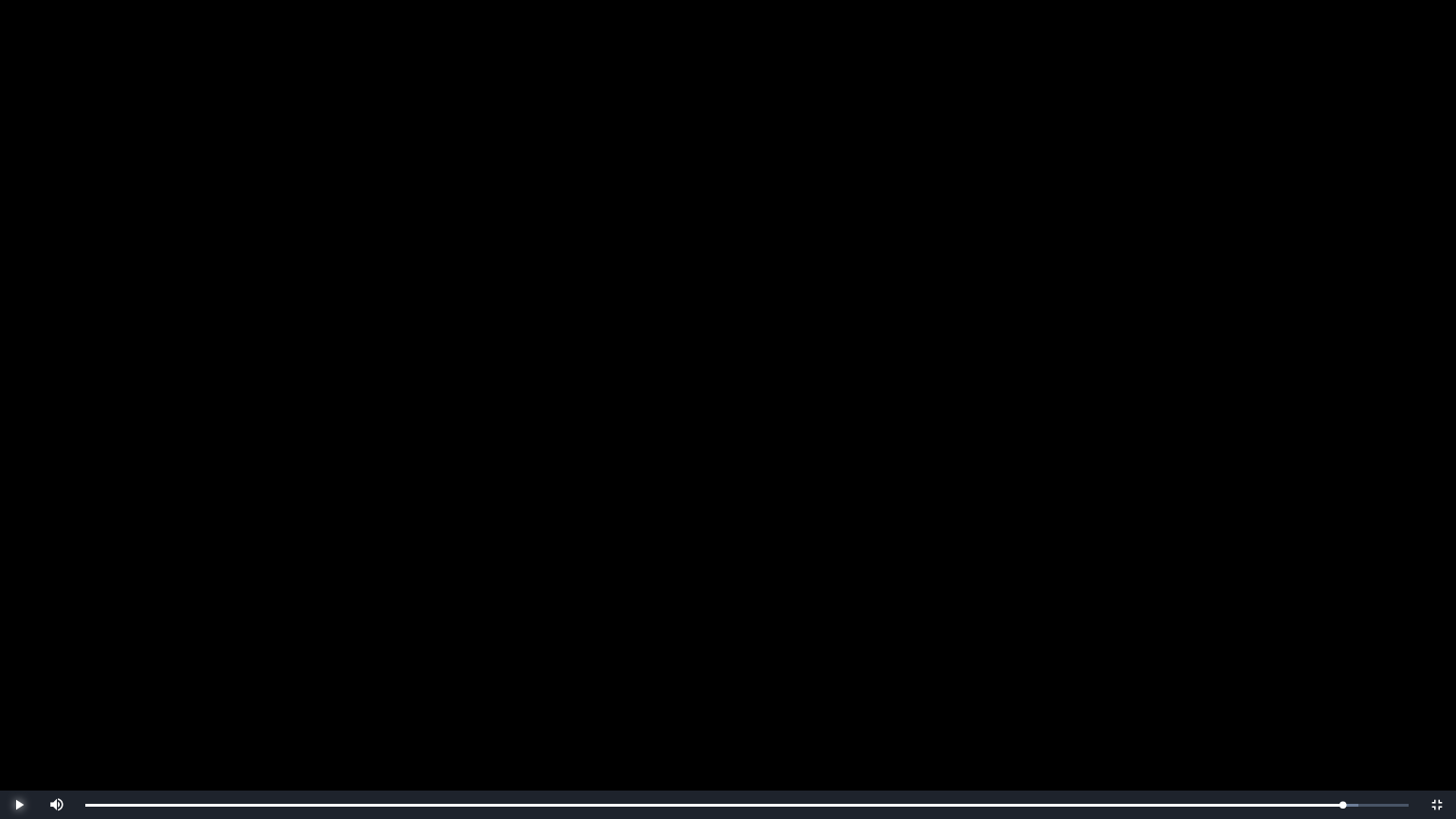 click on "Play" at bounding box center (19, 805) 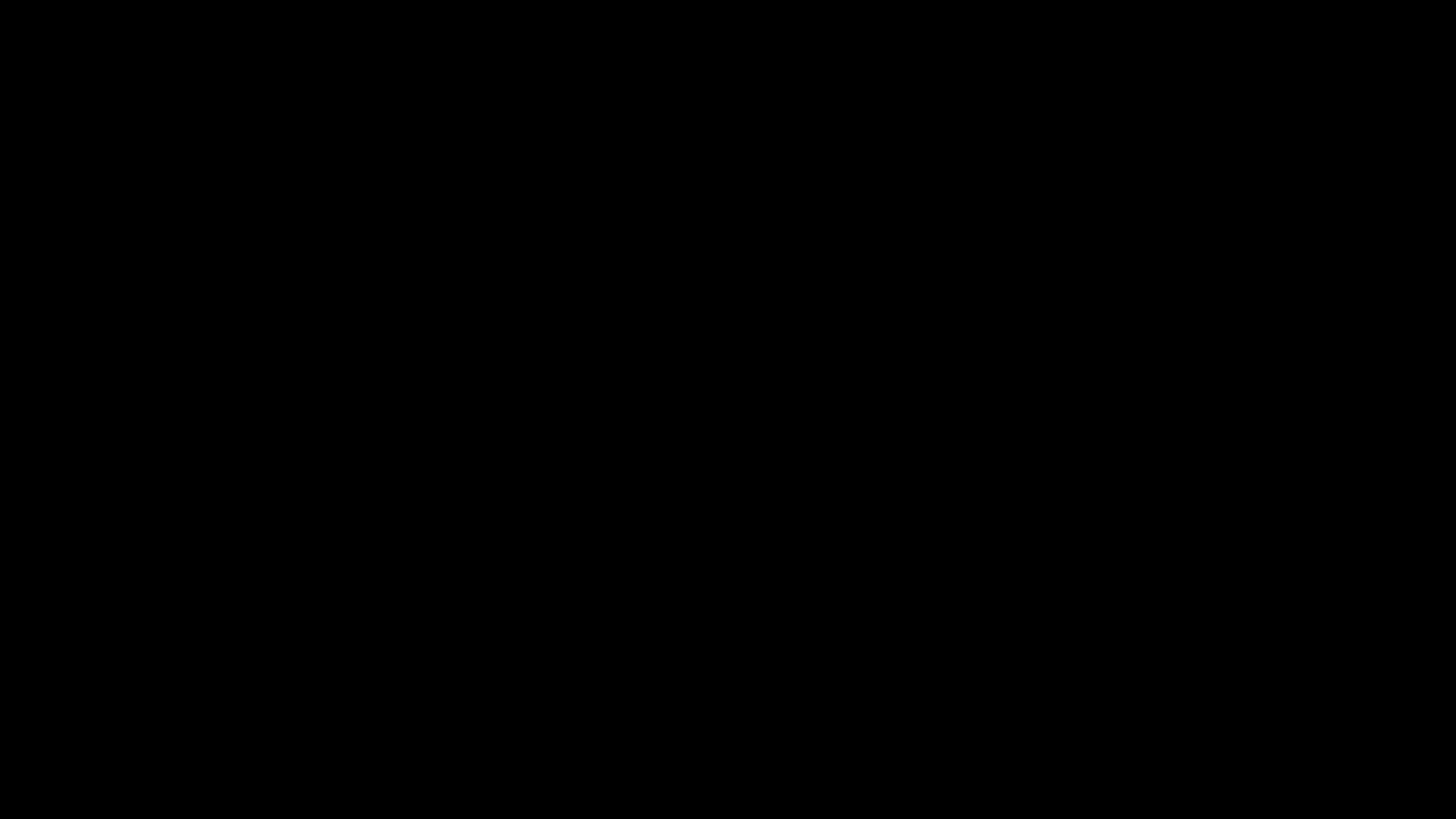 click on "Pause" at bounding box center (19, 805) 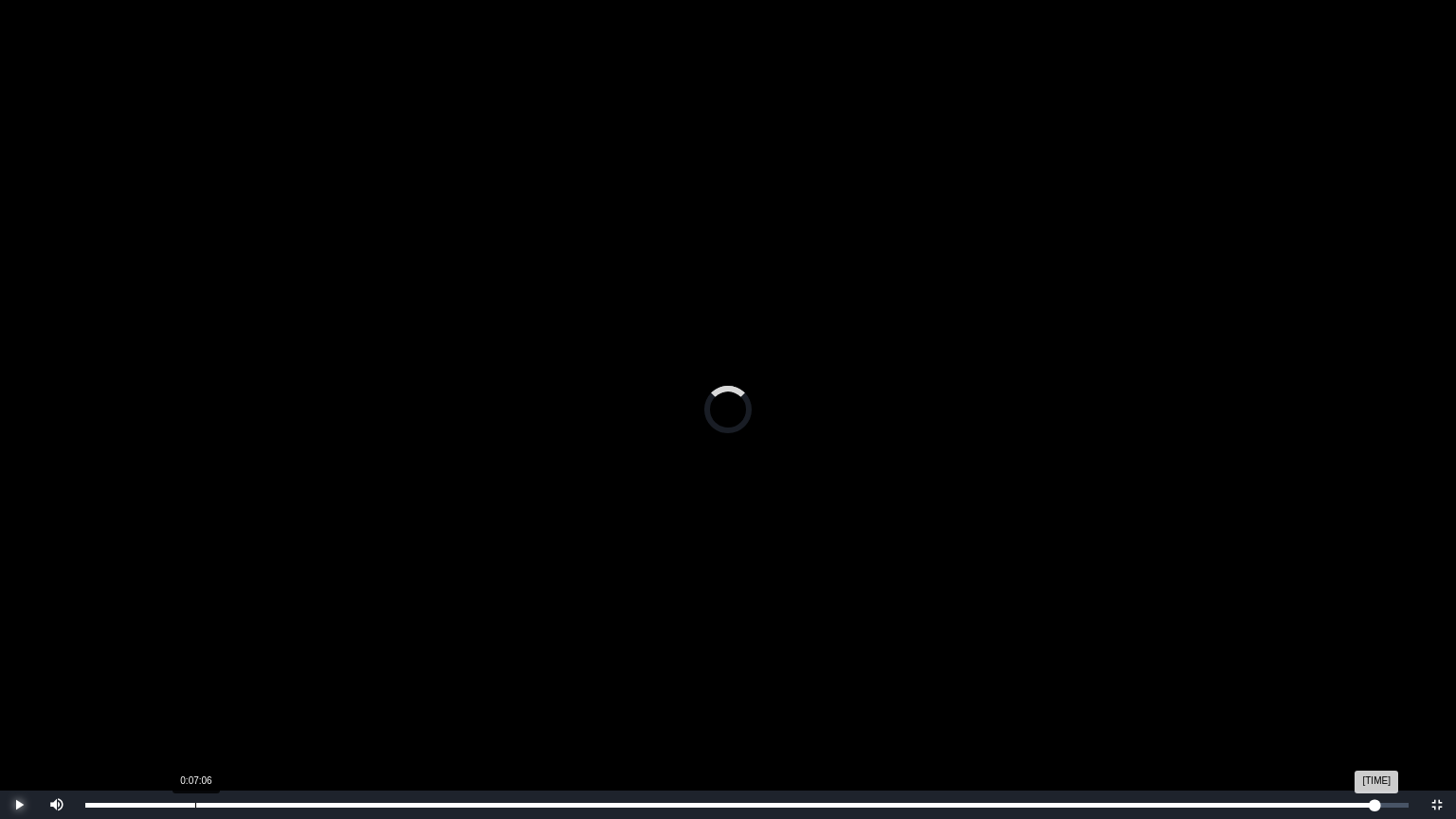 click on "0:07:06" at bounding box center [195, 805] 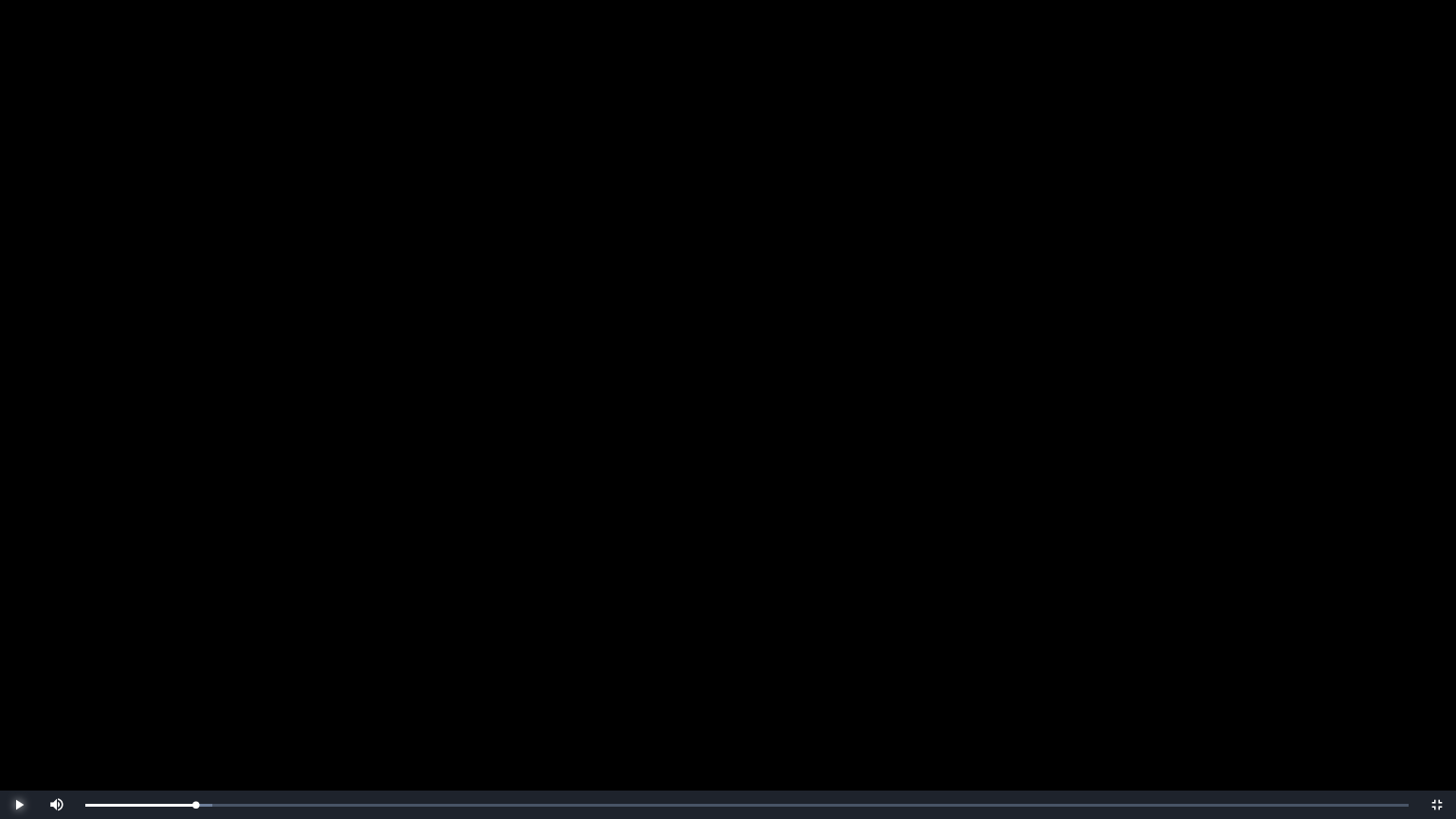 click at bounding box center (19, 805) 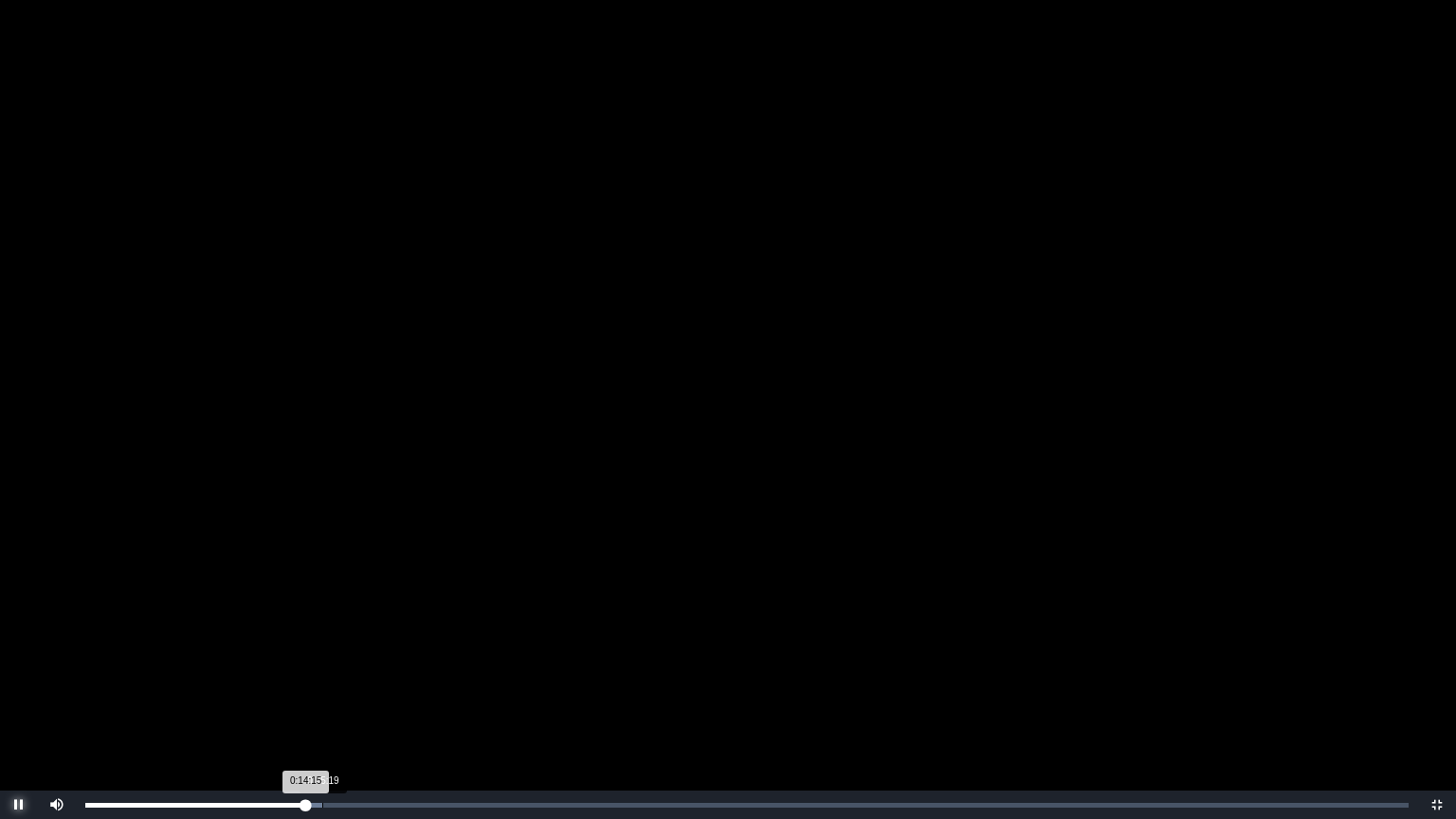 click on "0:15:19" at bounding box center [322, 805] 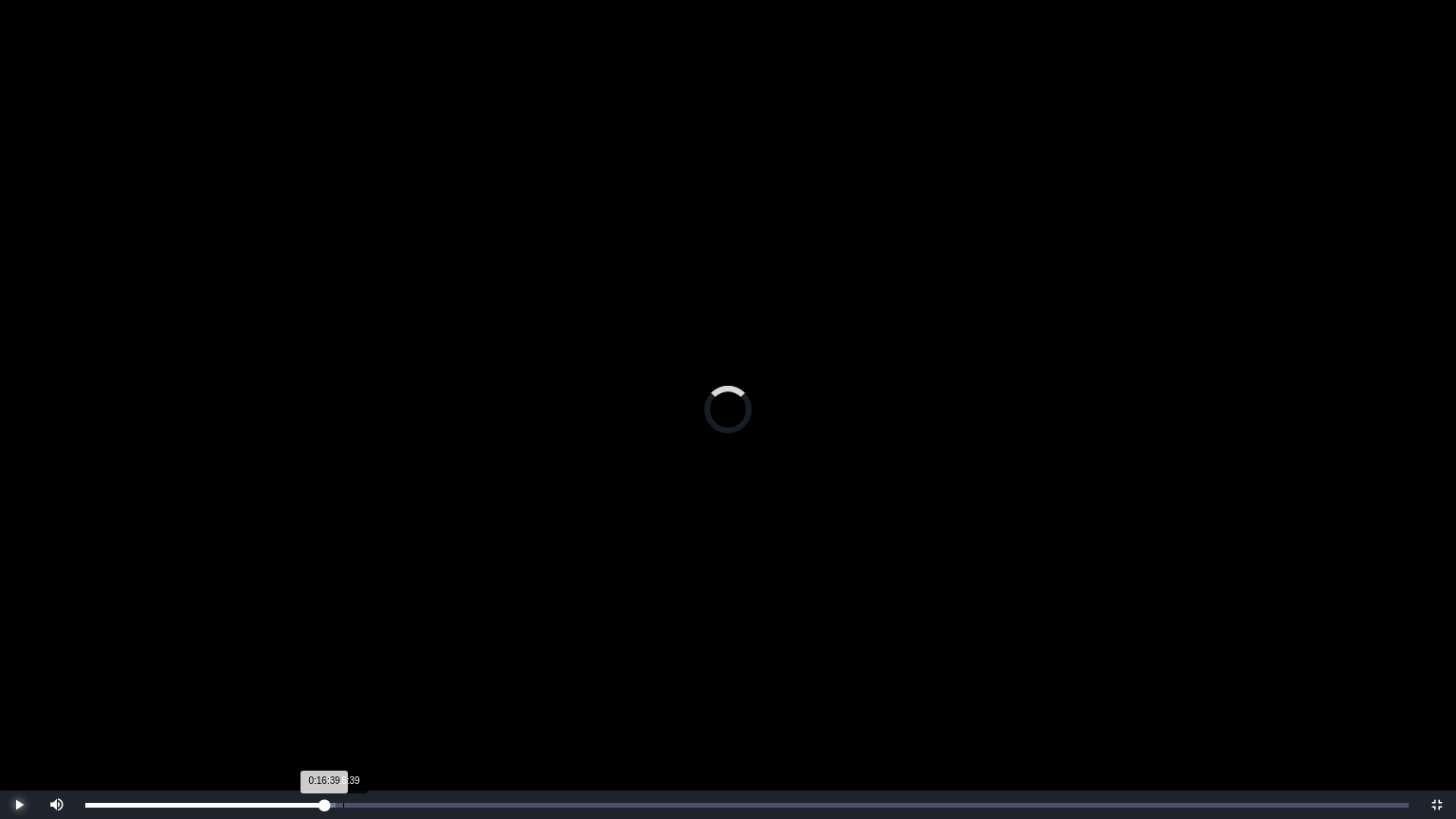 click on "0:16:39" at bounding box center [343, 805] 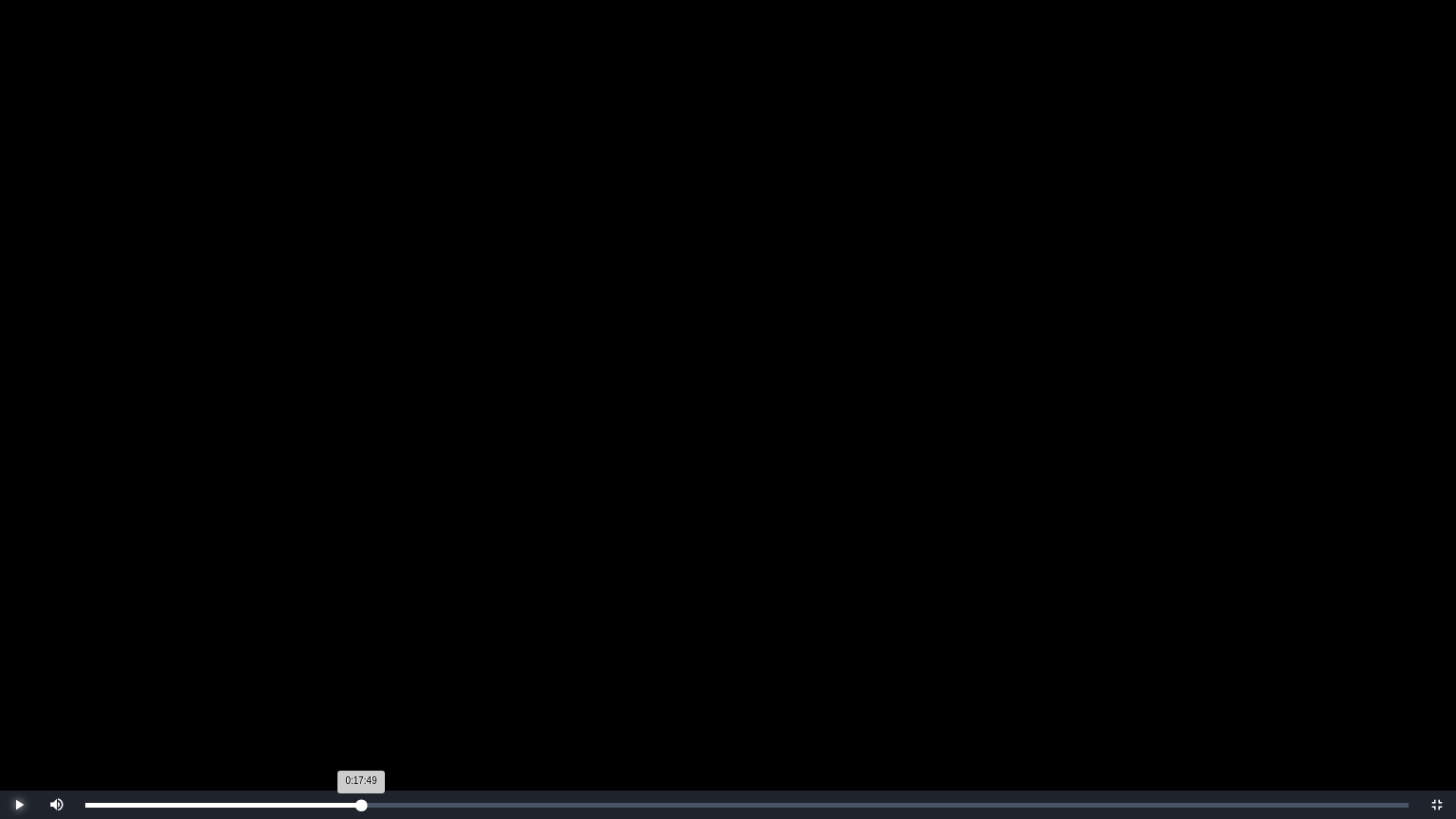 click on "Loaded : 0% 0:17:49 0:17:49 Progress : 0%" at bounding box center (747, 805) 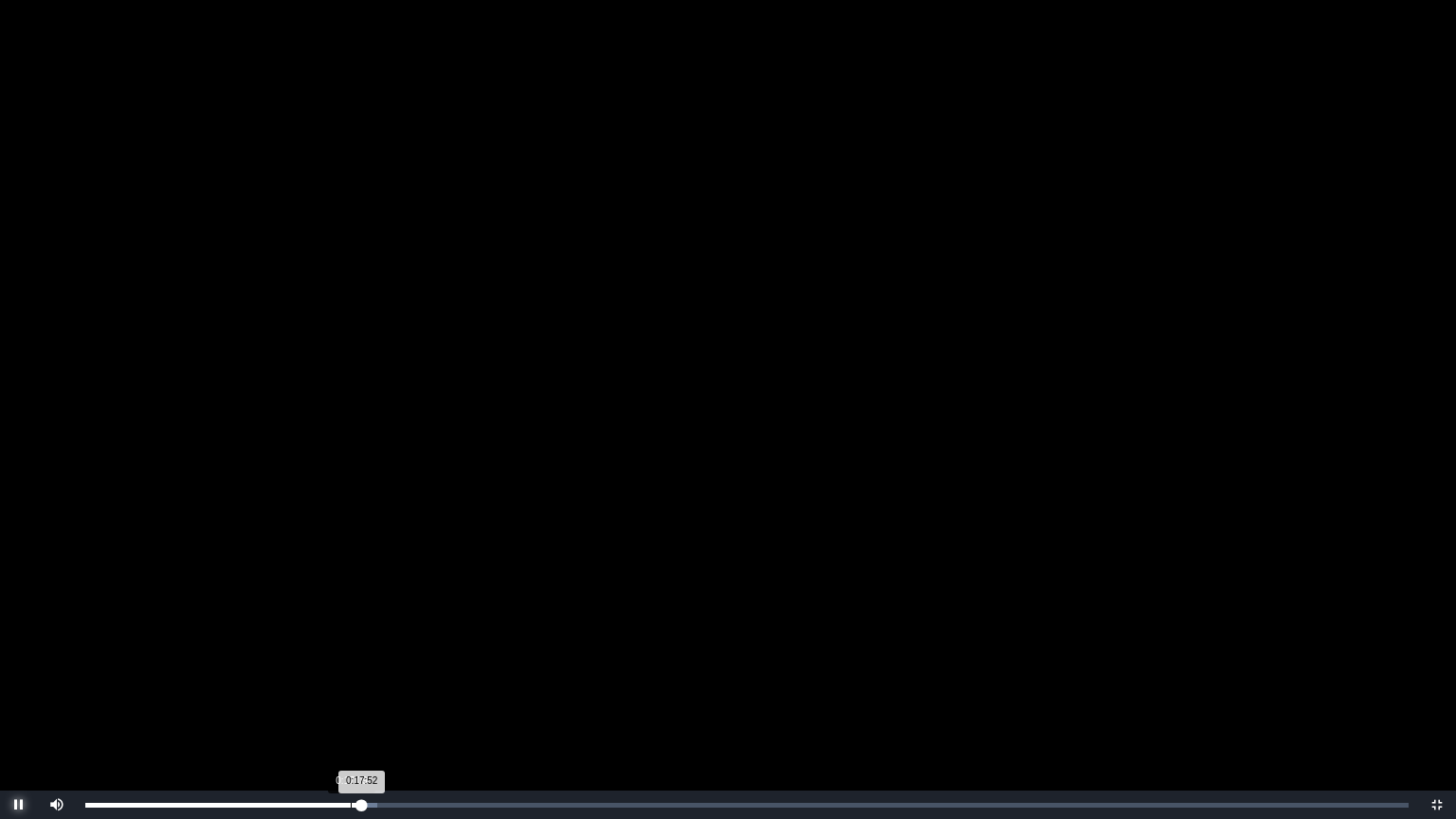 click on "Loaded : 0% 0:17:09 0:17:52 Progress : 0%" at bounding box center (747, 805) 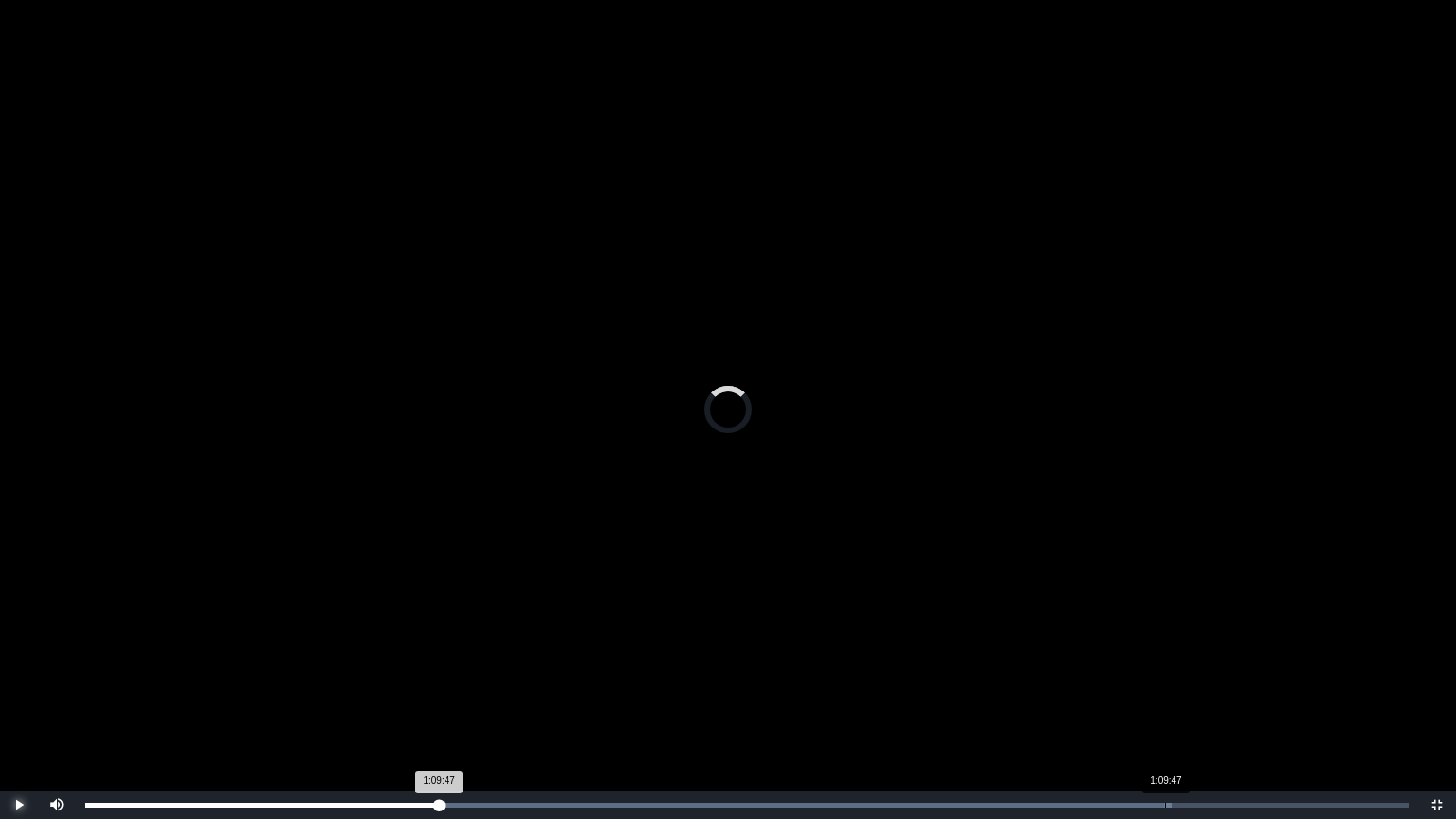 click on "1:09:47" at bounding box center [1165, 805] 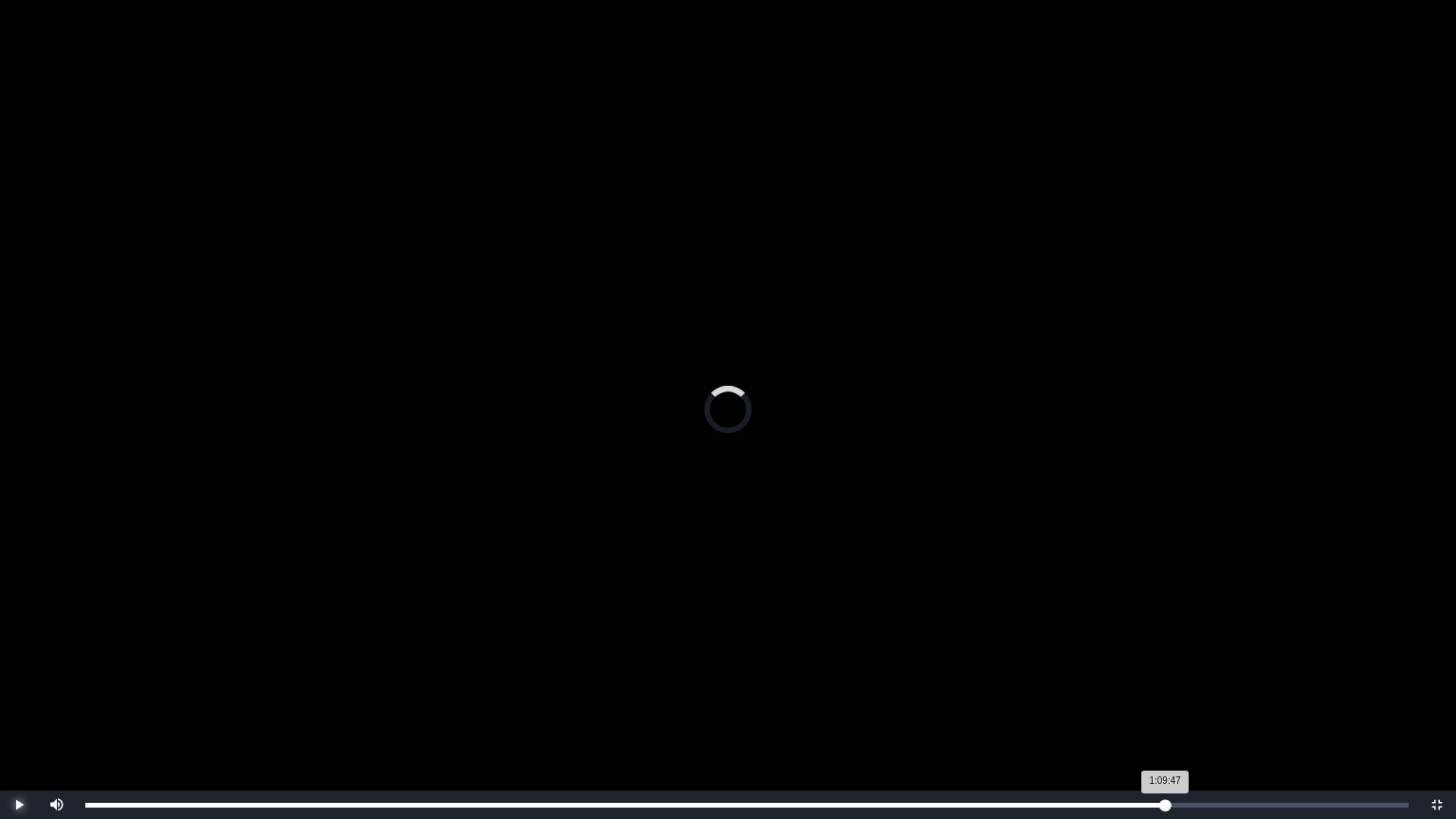click on "1:09:47 Progress : 0%" at bounding box center (625, 805) 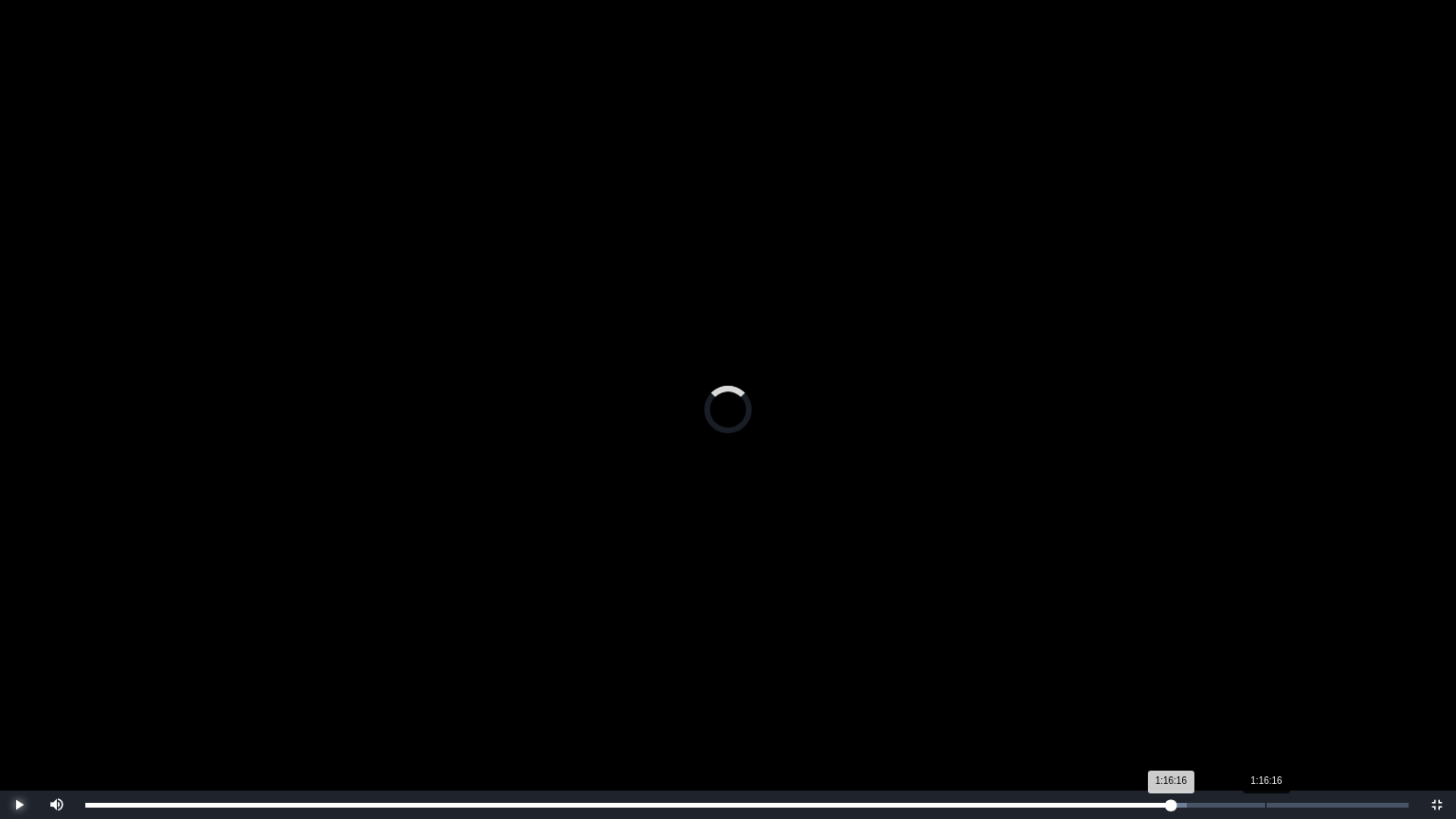 click on "Loaded : 0% 1:16:16 1:16:16 Progress : 0%" at bounding box center [747, 805] 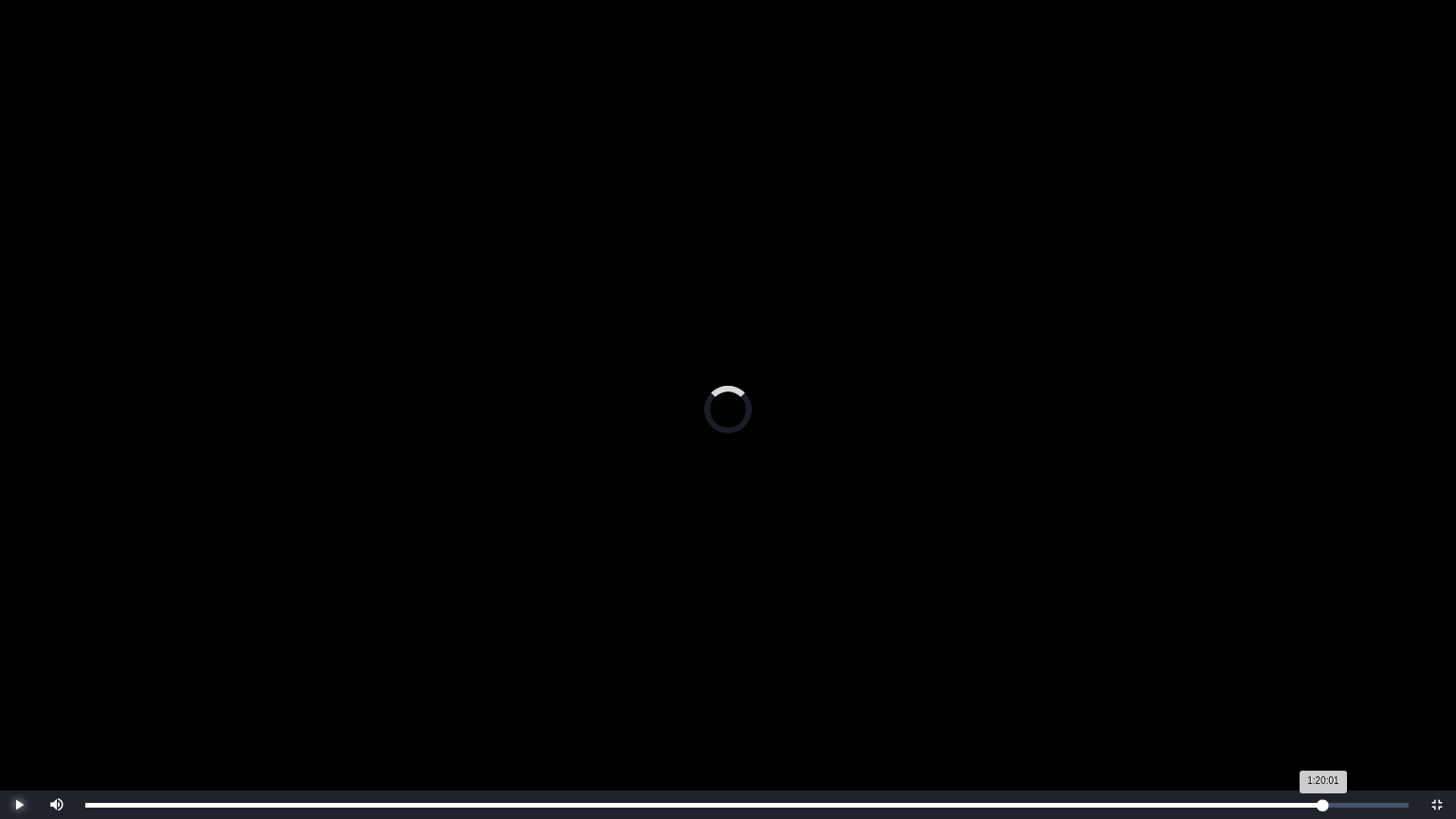 click on "Loaded : 0% 1:20:01 1:20:01 Progress : 0%" at bounding box center [747, 805] 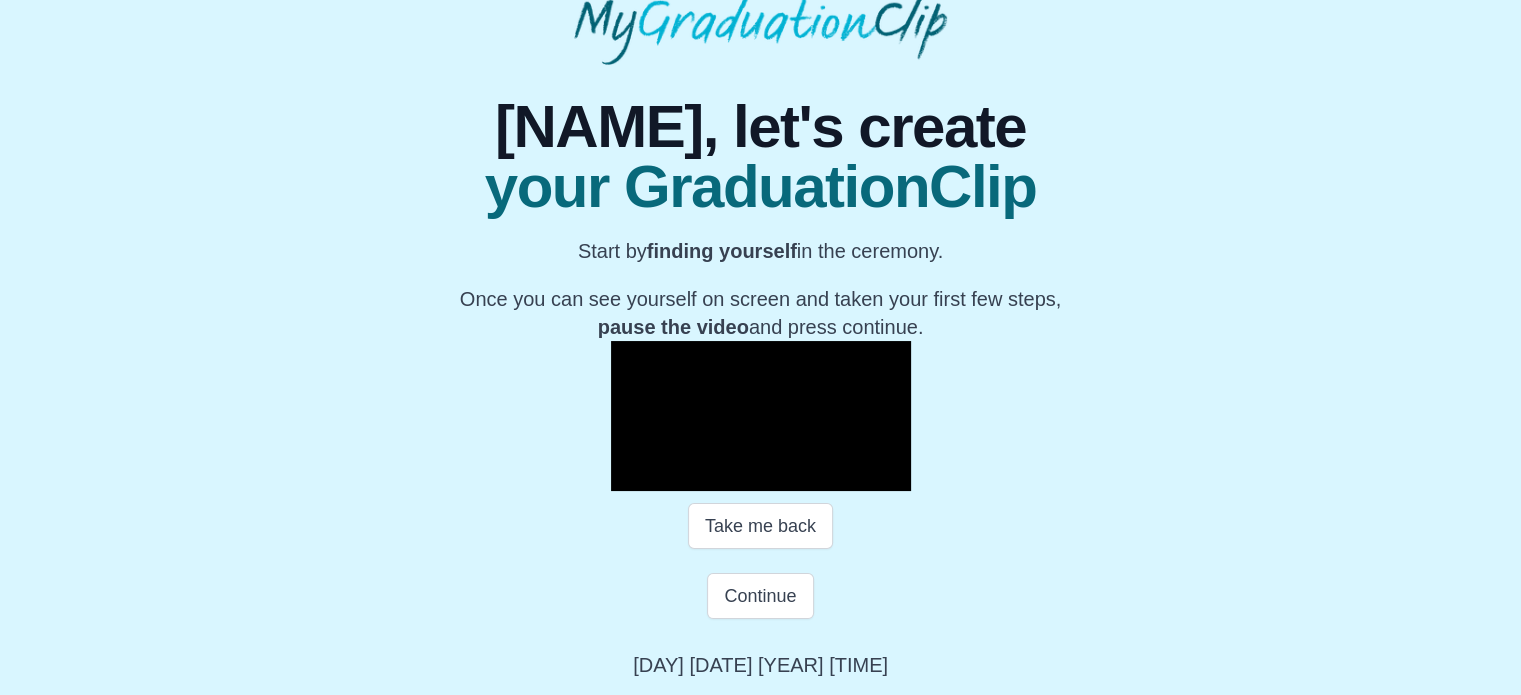 scroll, scrollTop: 365, scrollLeft: 0, axis: vertical 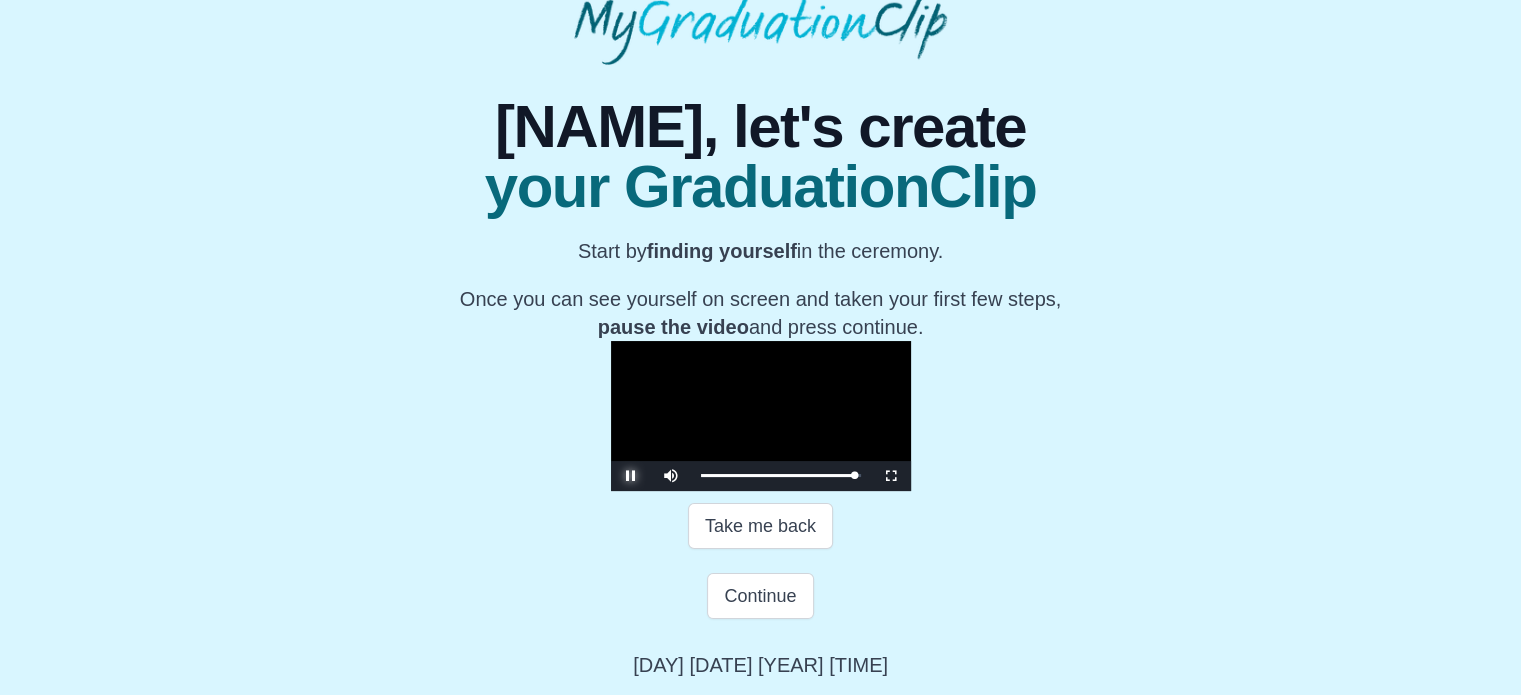 click at bounding box center (631, 476) 